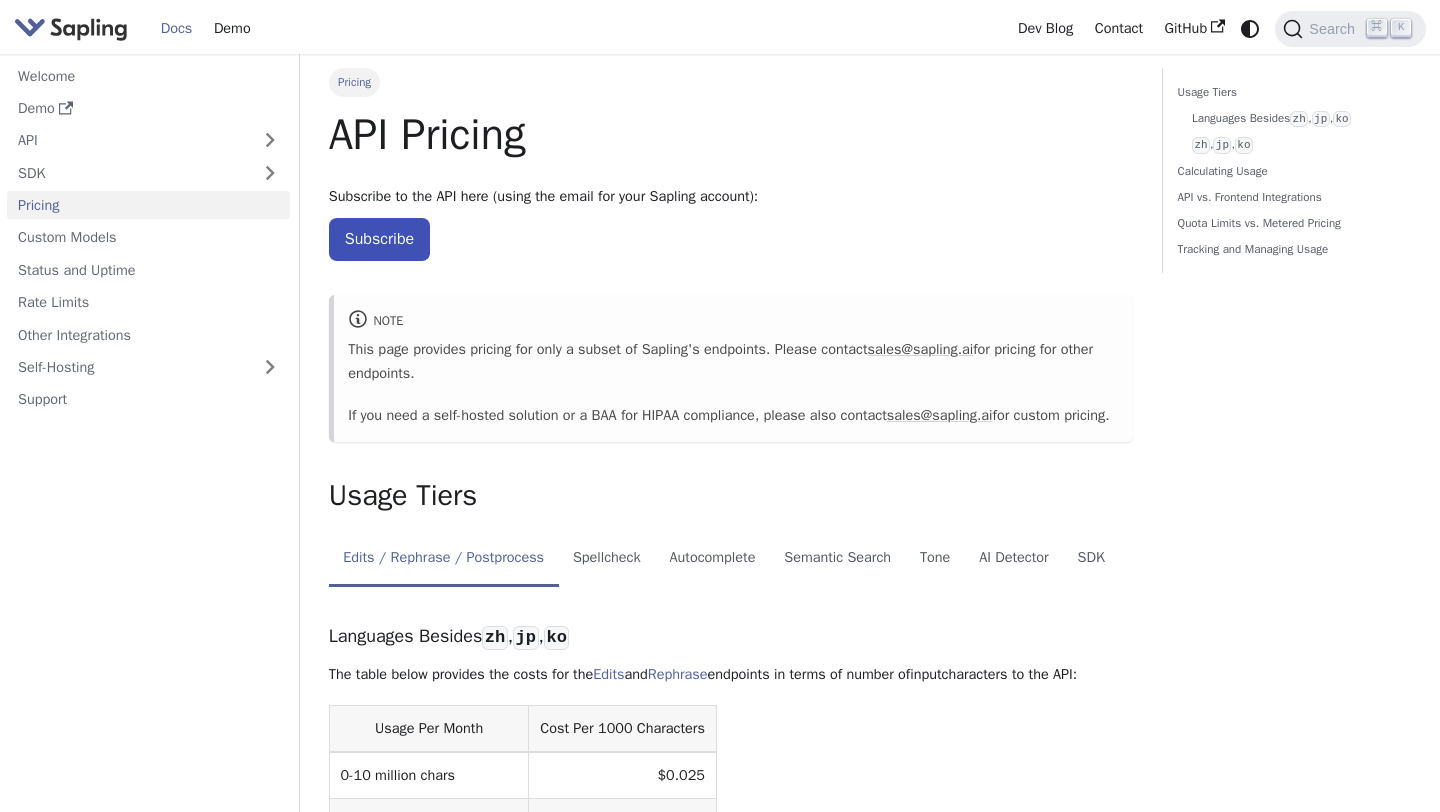 scroll, scrollTop: 0, scrollLeft: 0, axis: both 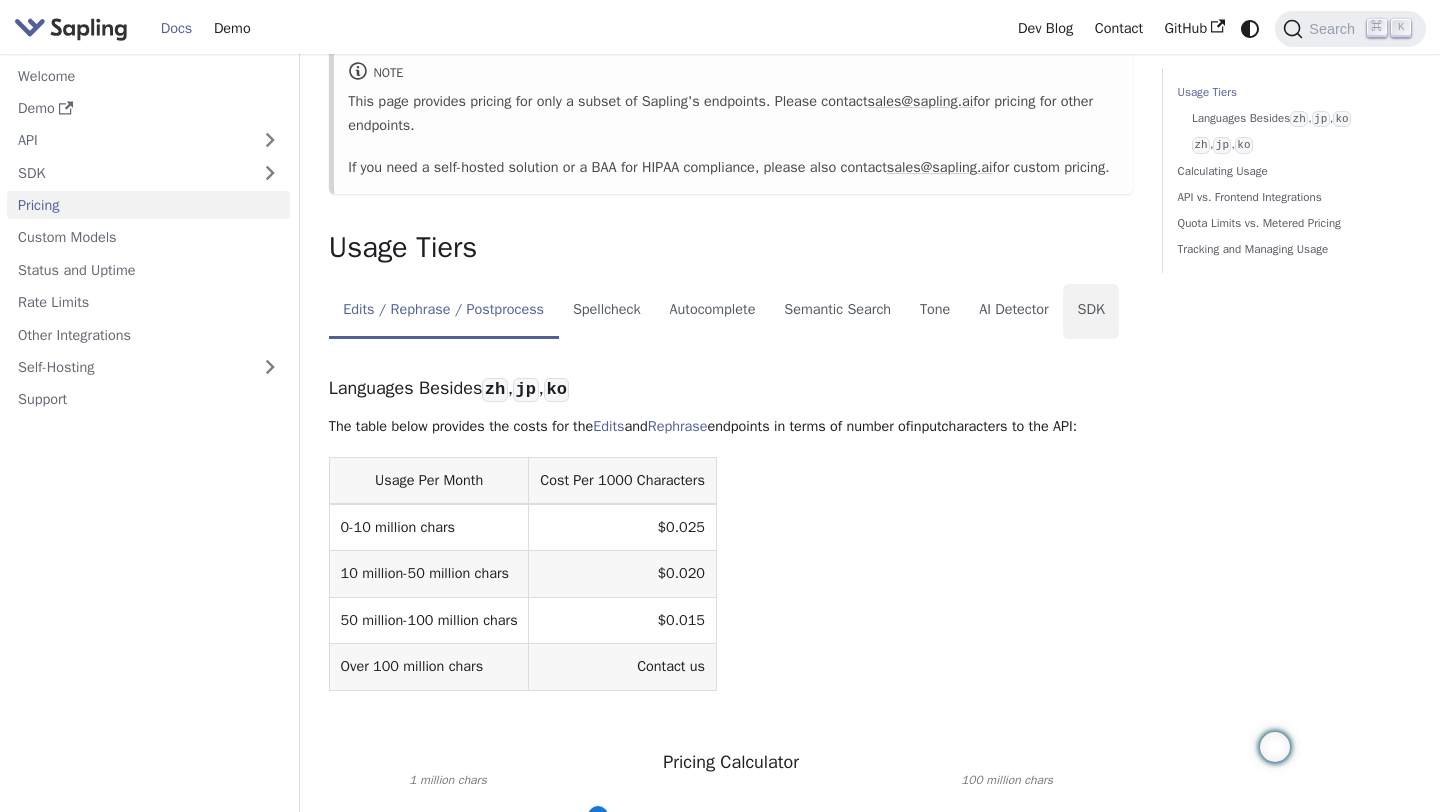 click on "SDK" at bounding box center (1091, 312) 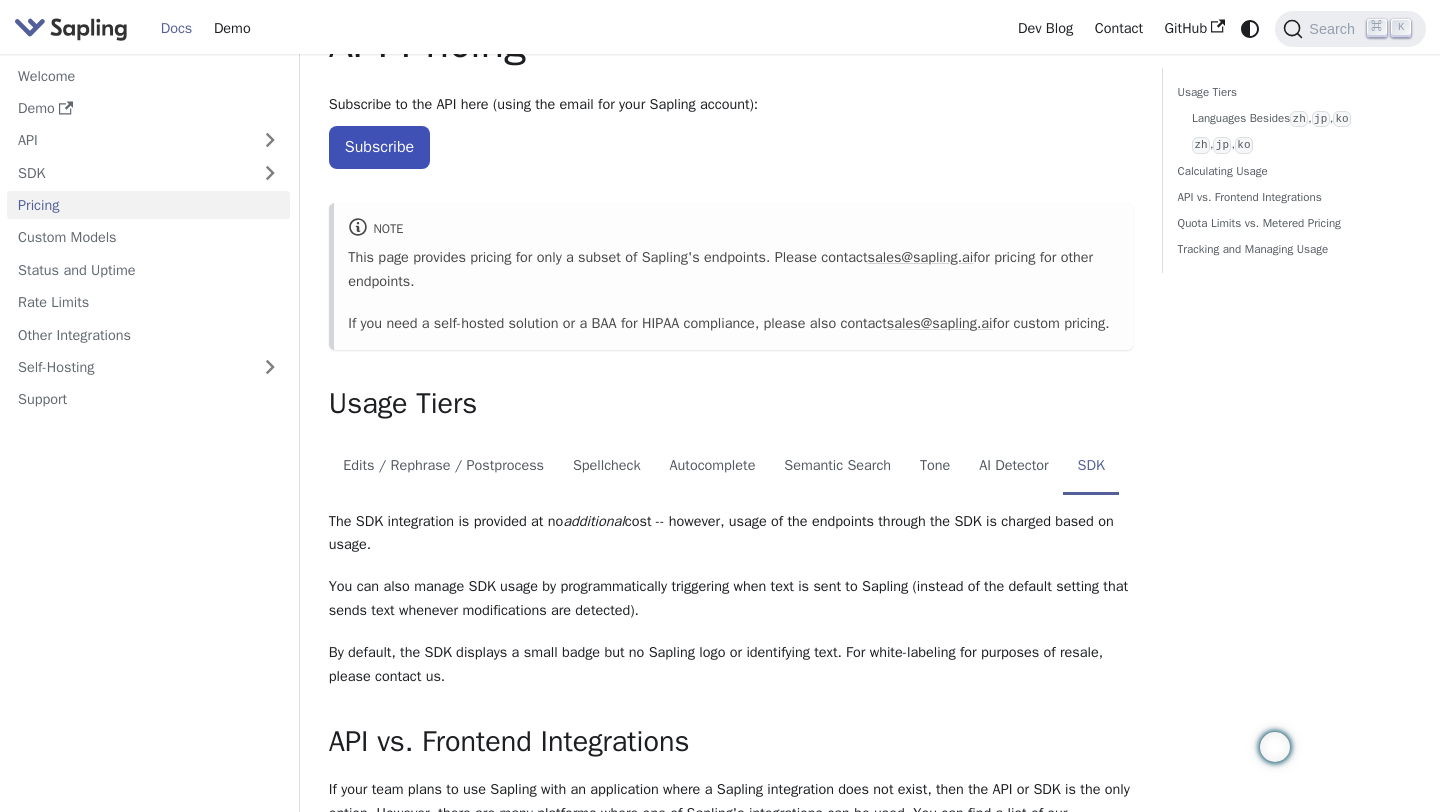 scroll, scrollTop: 117, scrollLeft: 0, axis: vertical 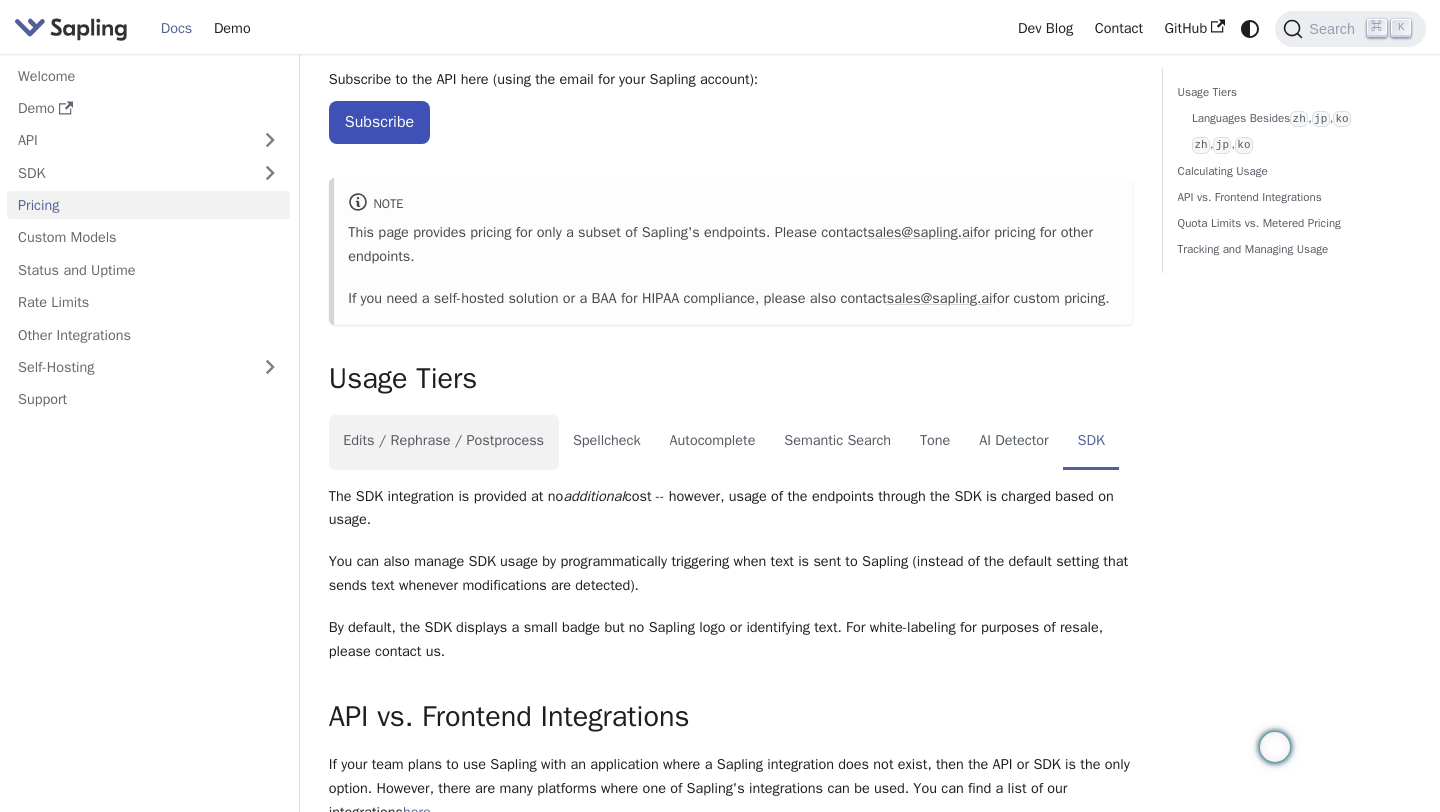 click on "Edits / Rephrase / Postprocess" at bounding box center [444, 443] 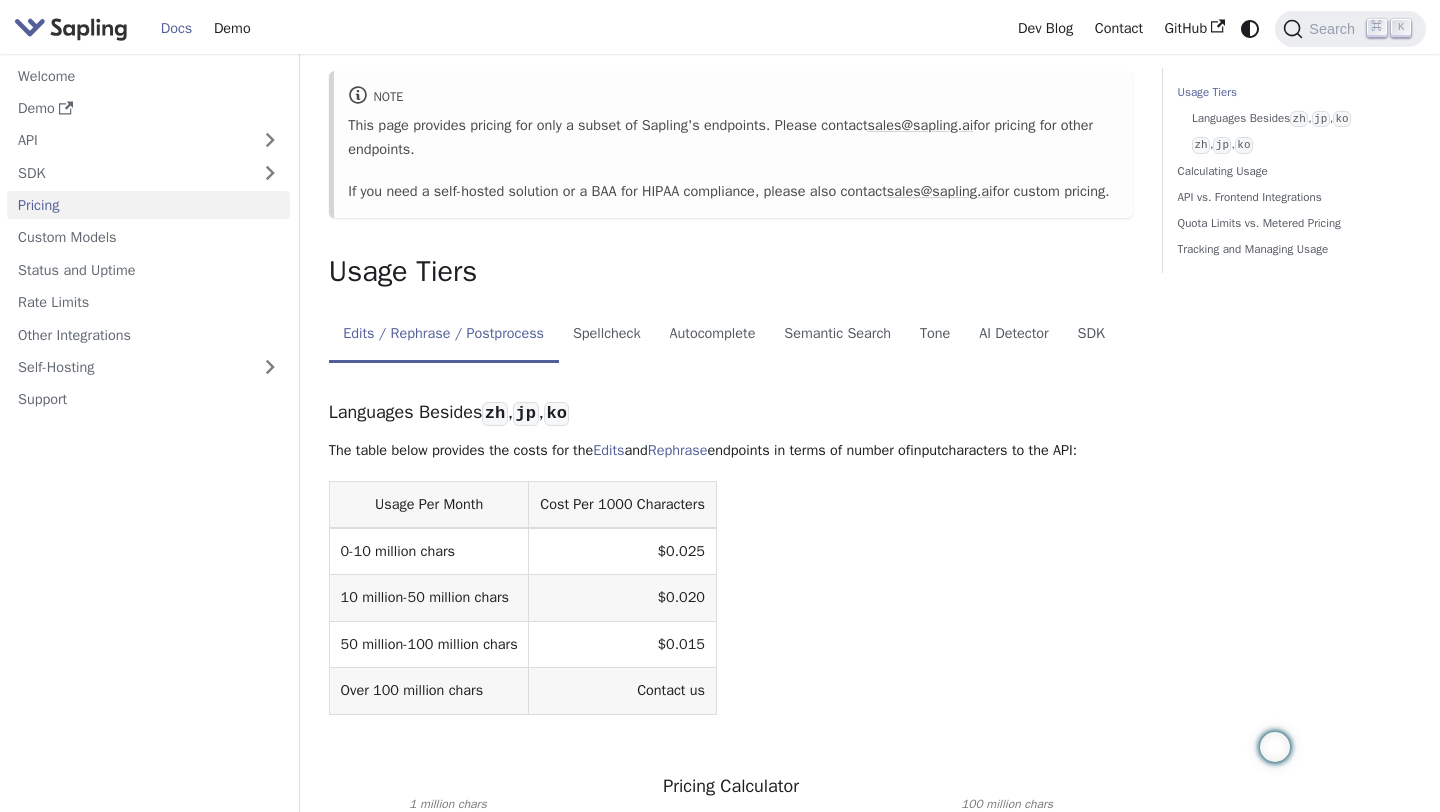 scroll, scrollTop: 273, scrollLeft: 0, axis: vertical 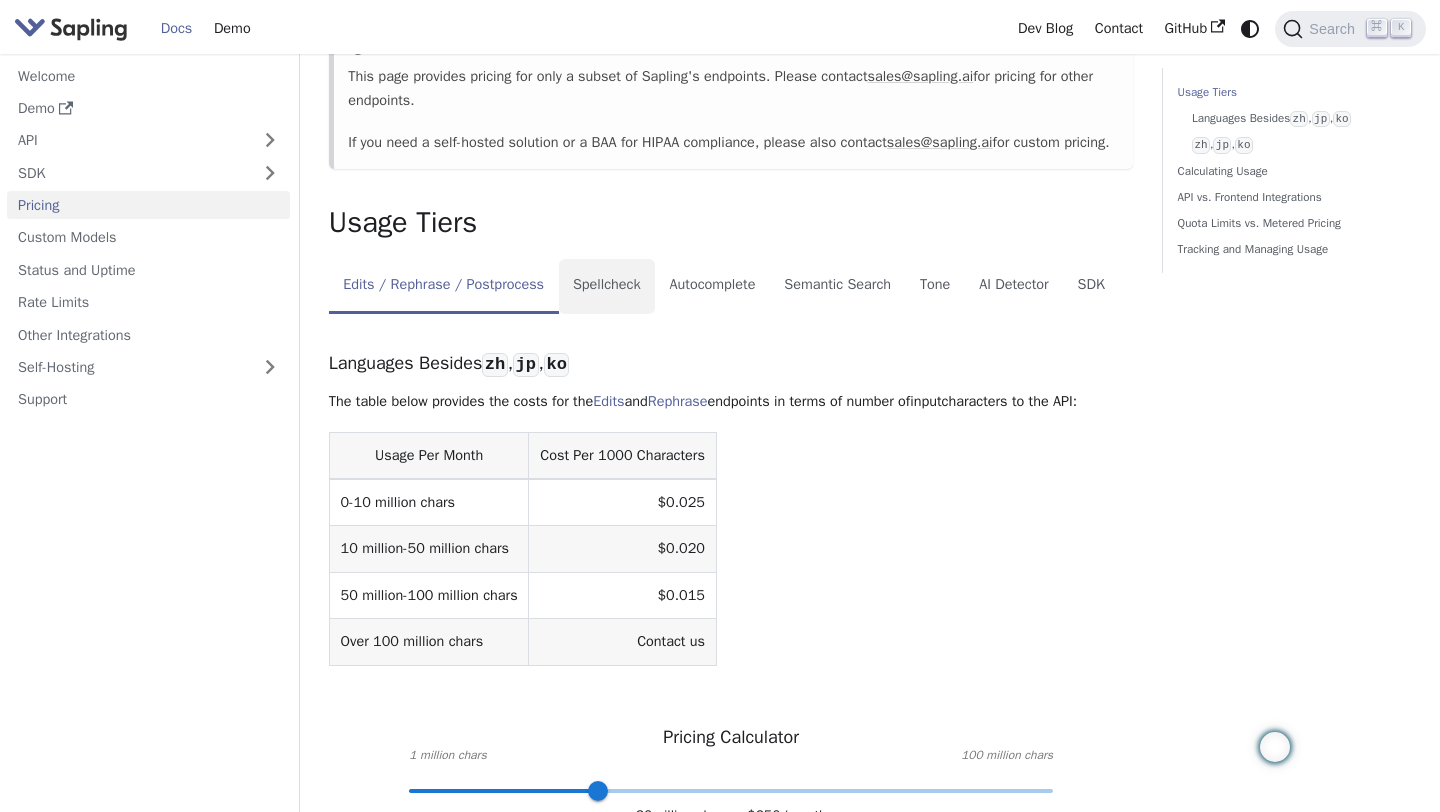 click on "Spellcheck" at bounding box center (607, 287) 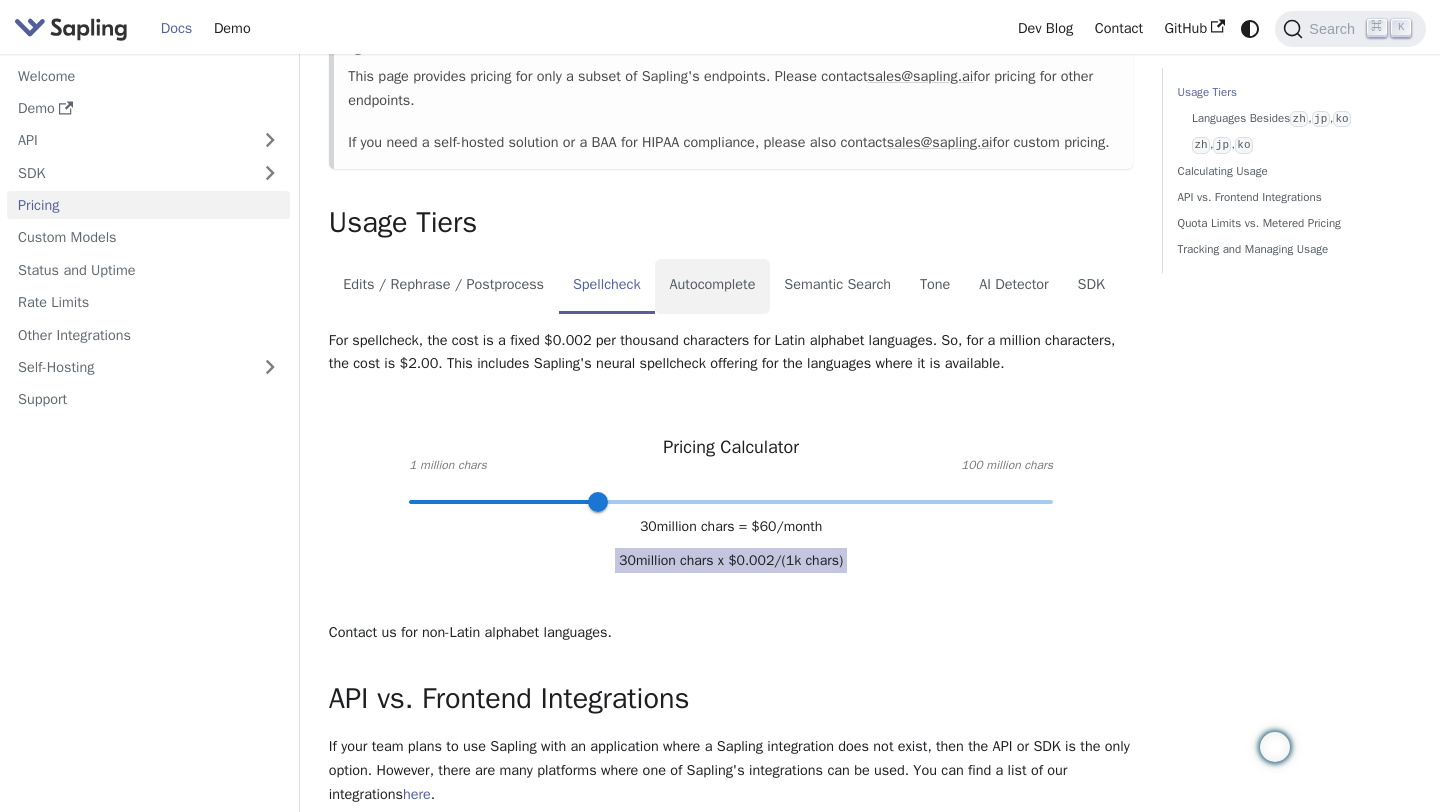 click on "Autocomplete" at bounding box center (712, 287) 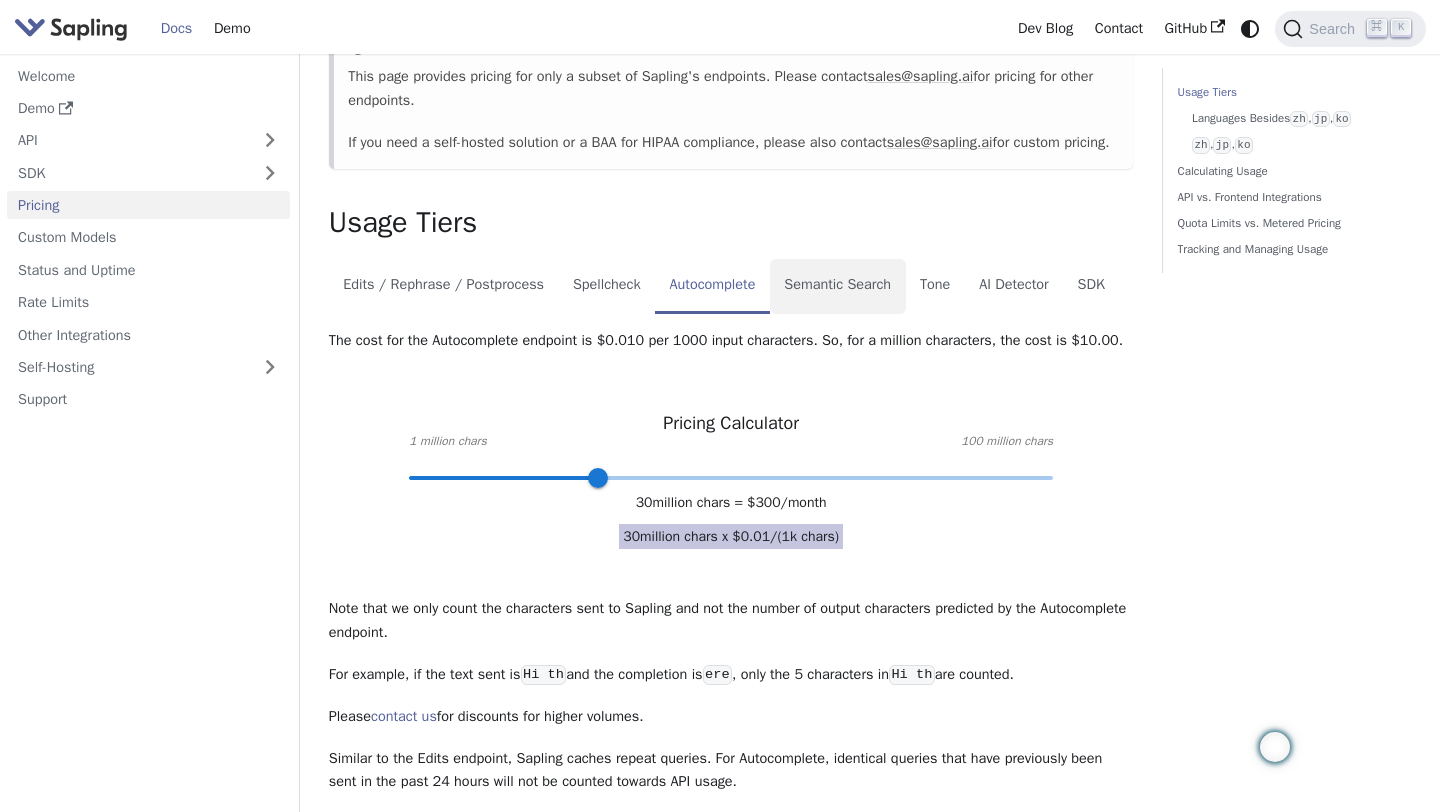 click on "Semantic Search" at bounding box center (838, 287) 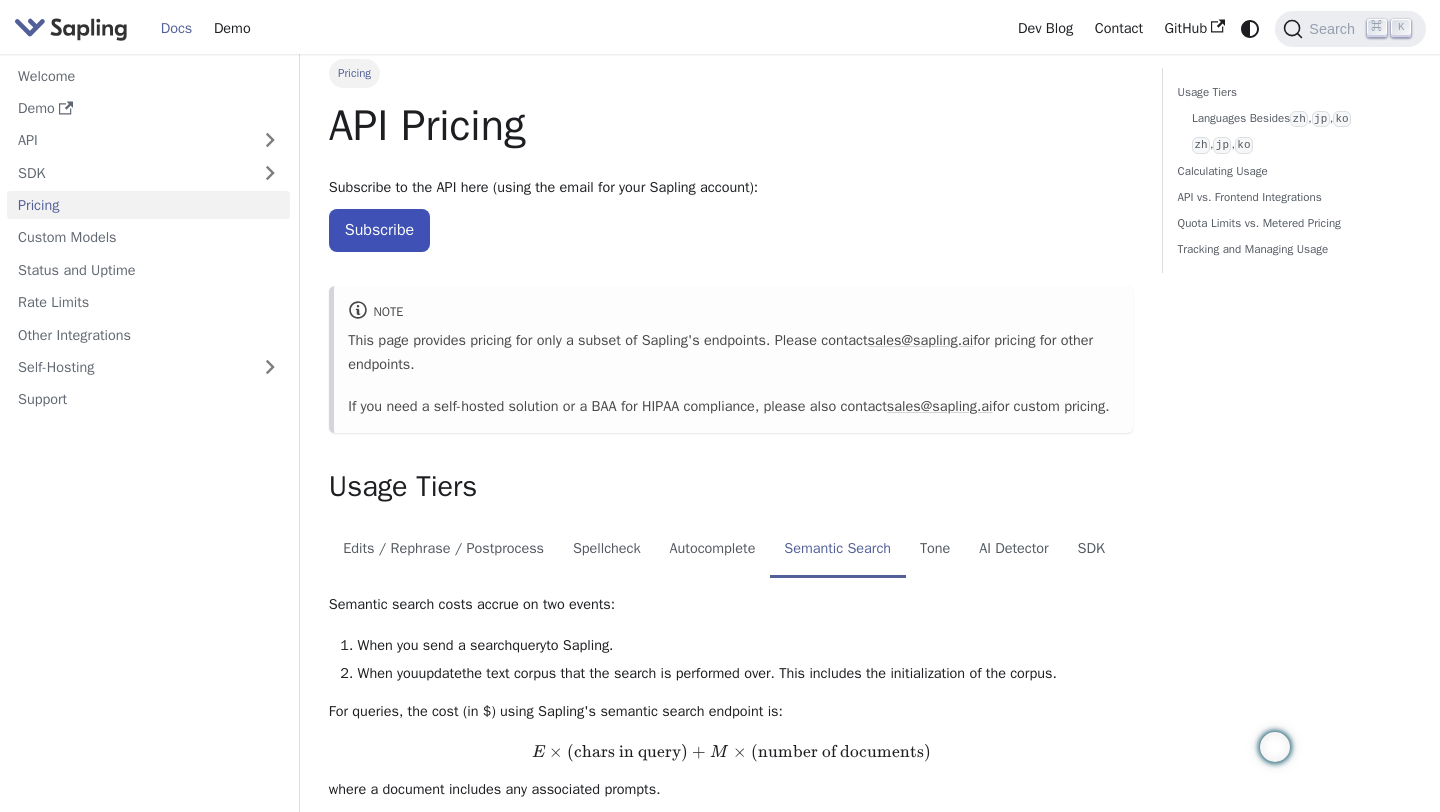 scroll, scrollTop: 0, scrollLeft: 0, axis: both 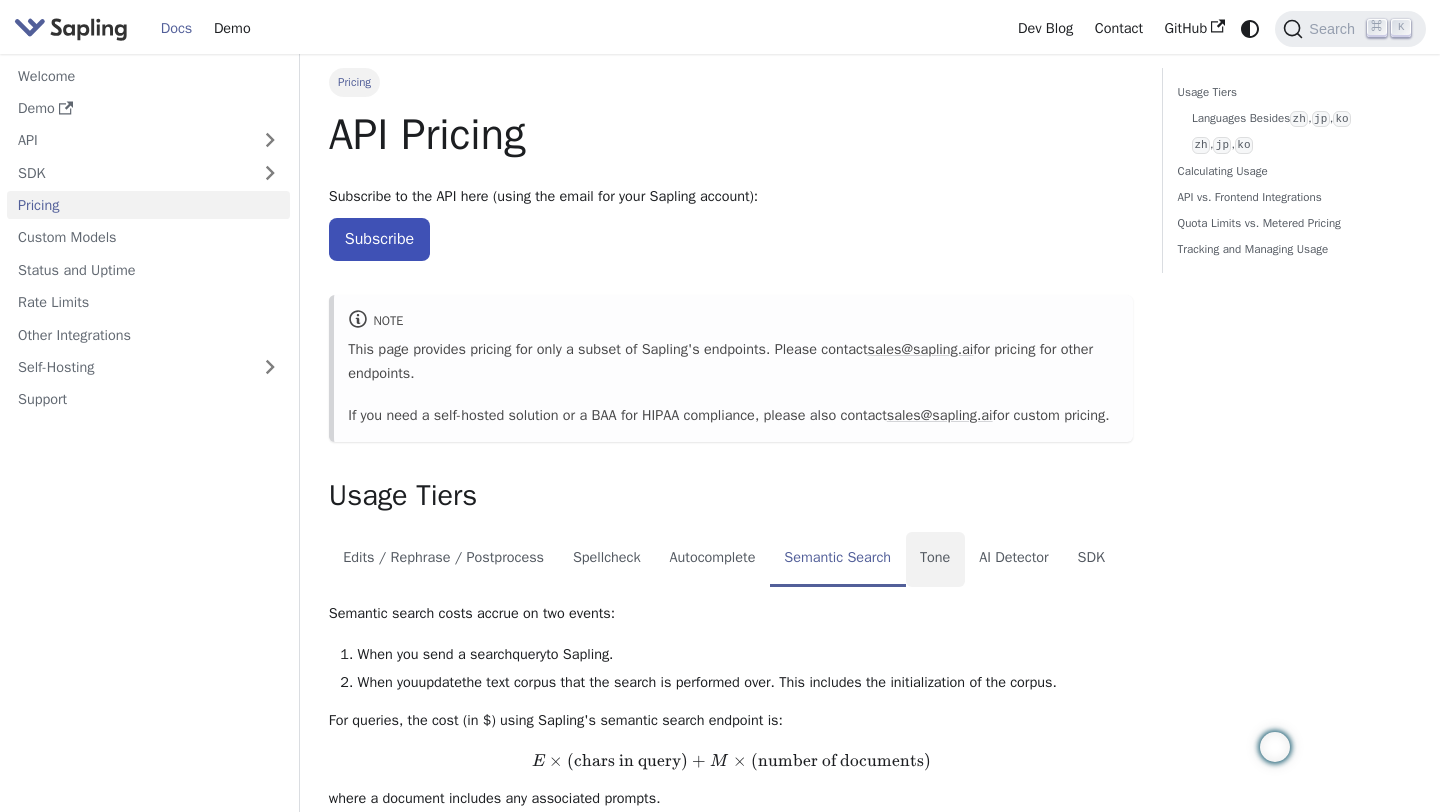 click on "Tone" at bounding box center [935, 560] 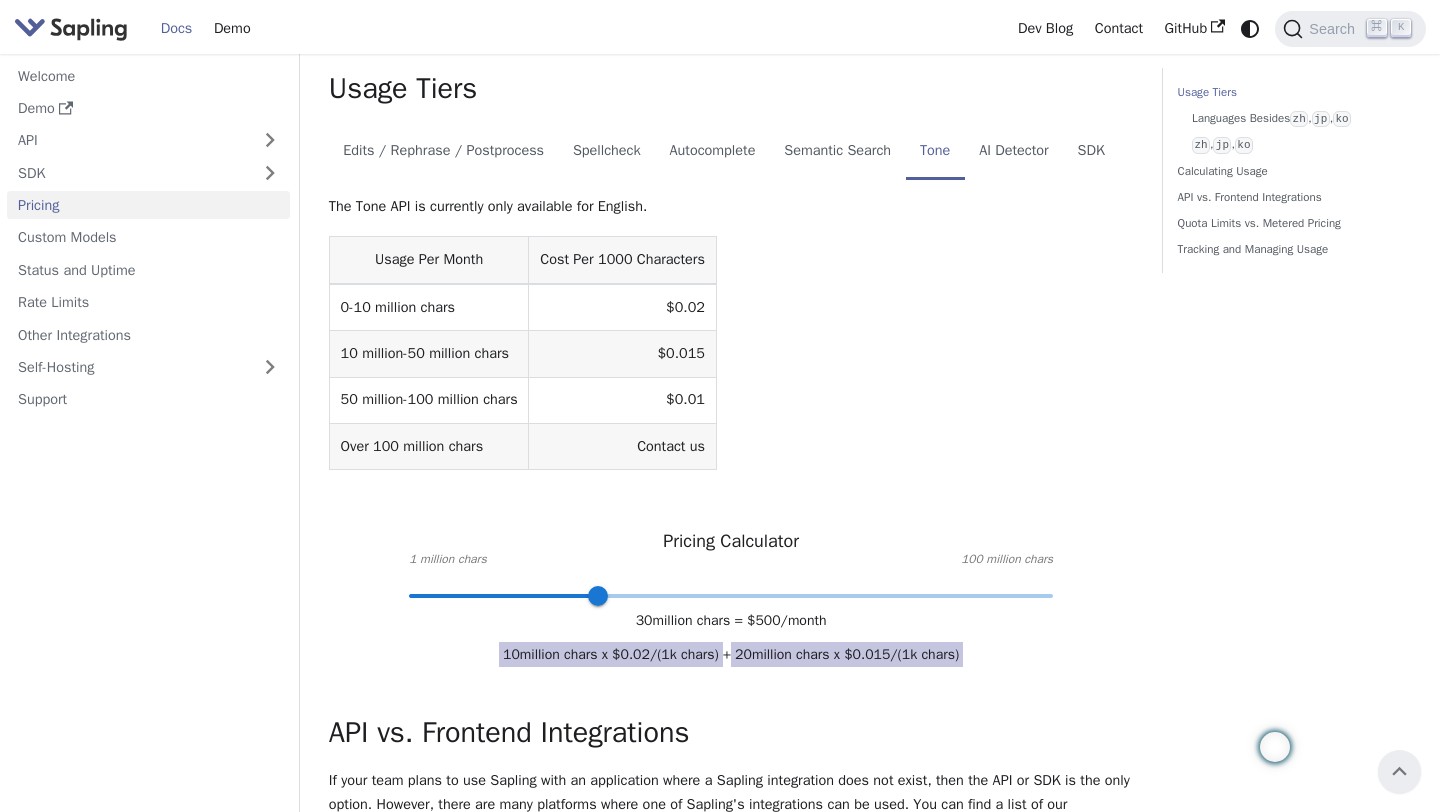 scroll, scrollTop: 406, scrollLeft: 0, axis: vertical 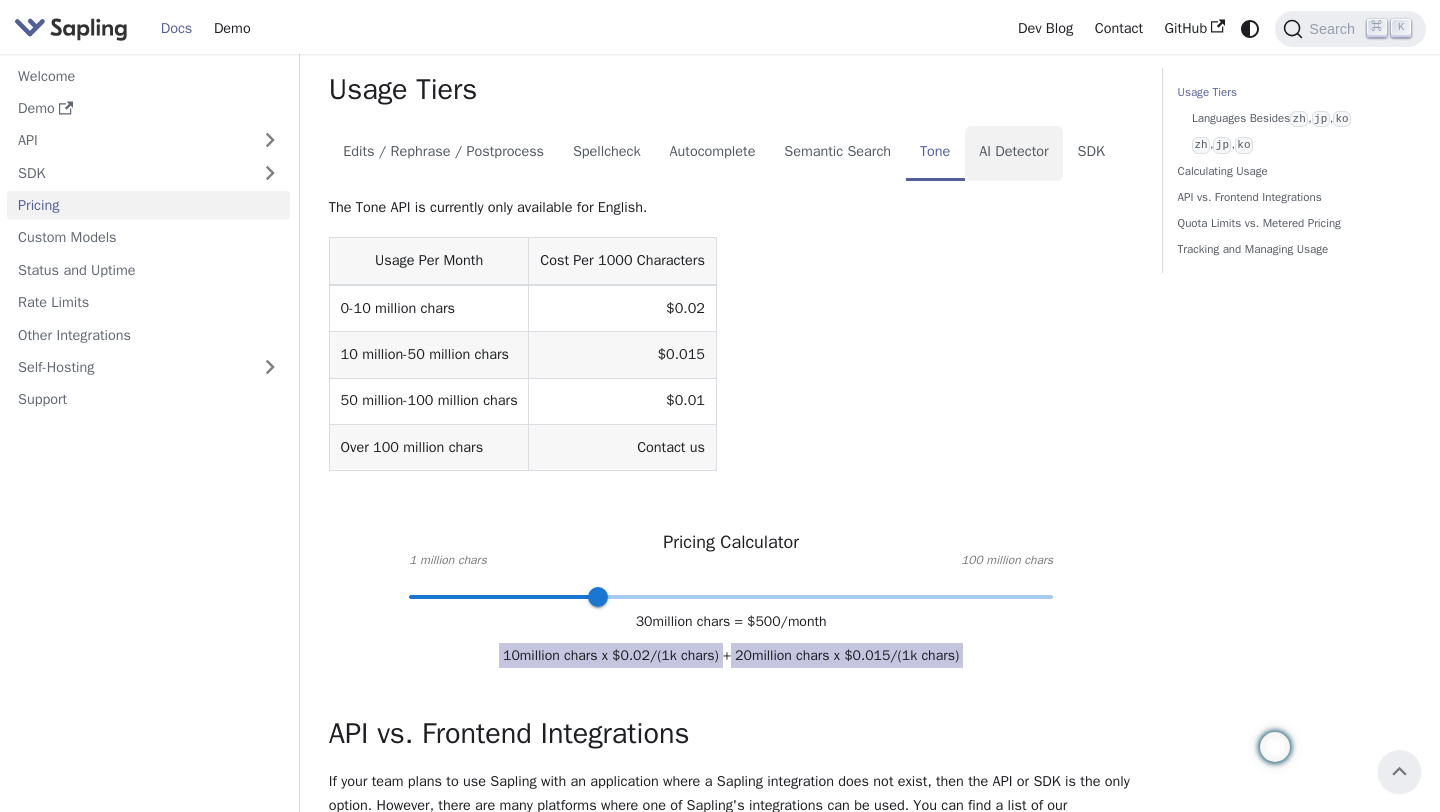 click on "AI Detector" at bounding box center [1014, 154] 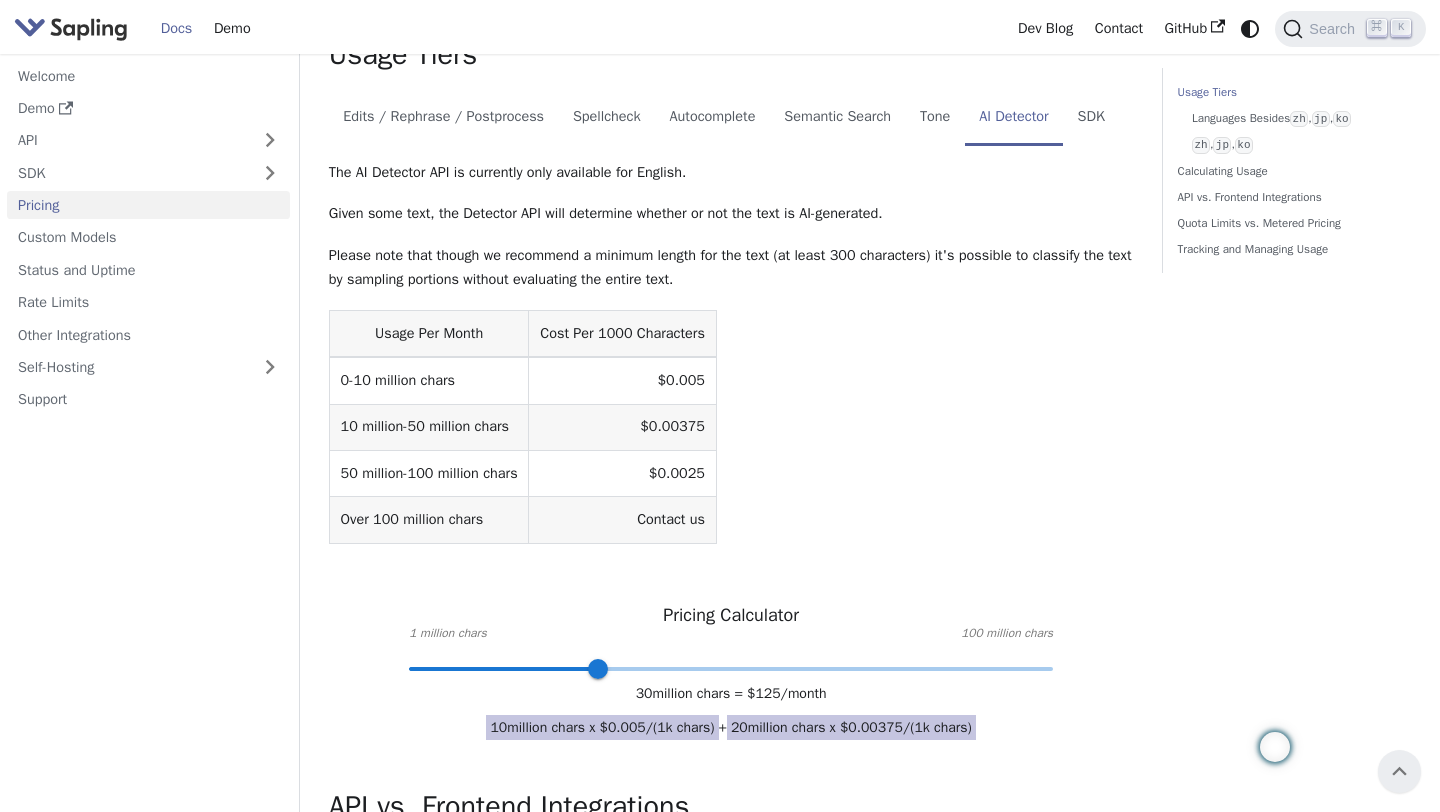 scroll, scrollTop: 349, scrollLeft: 0, axis: vertical 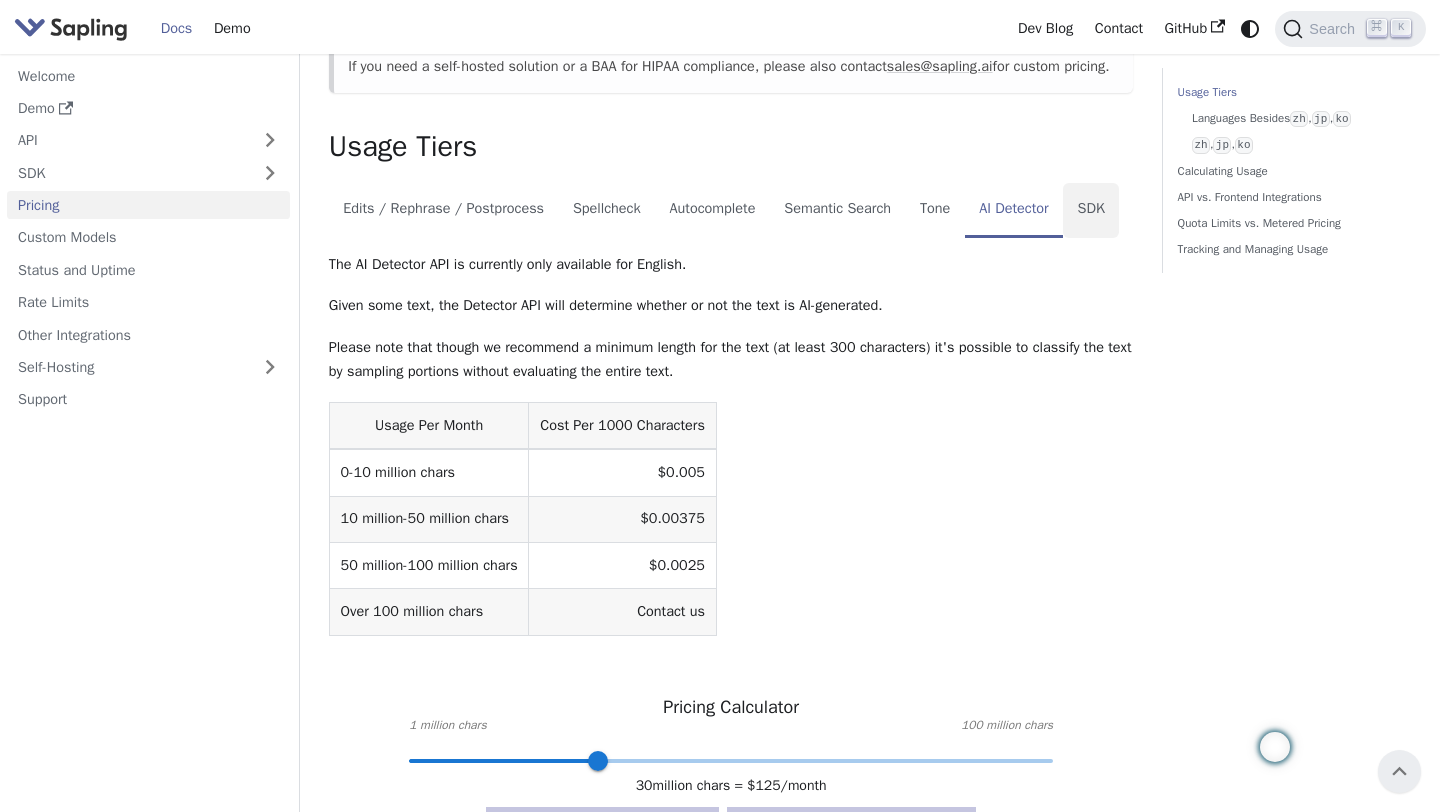 click on "SDK" at bounding box center [1091, 211] 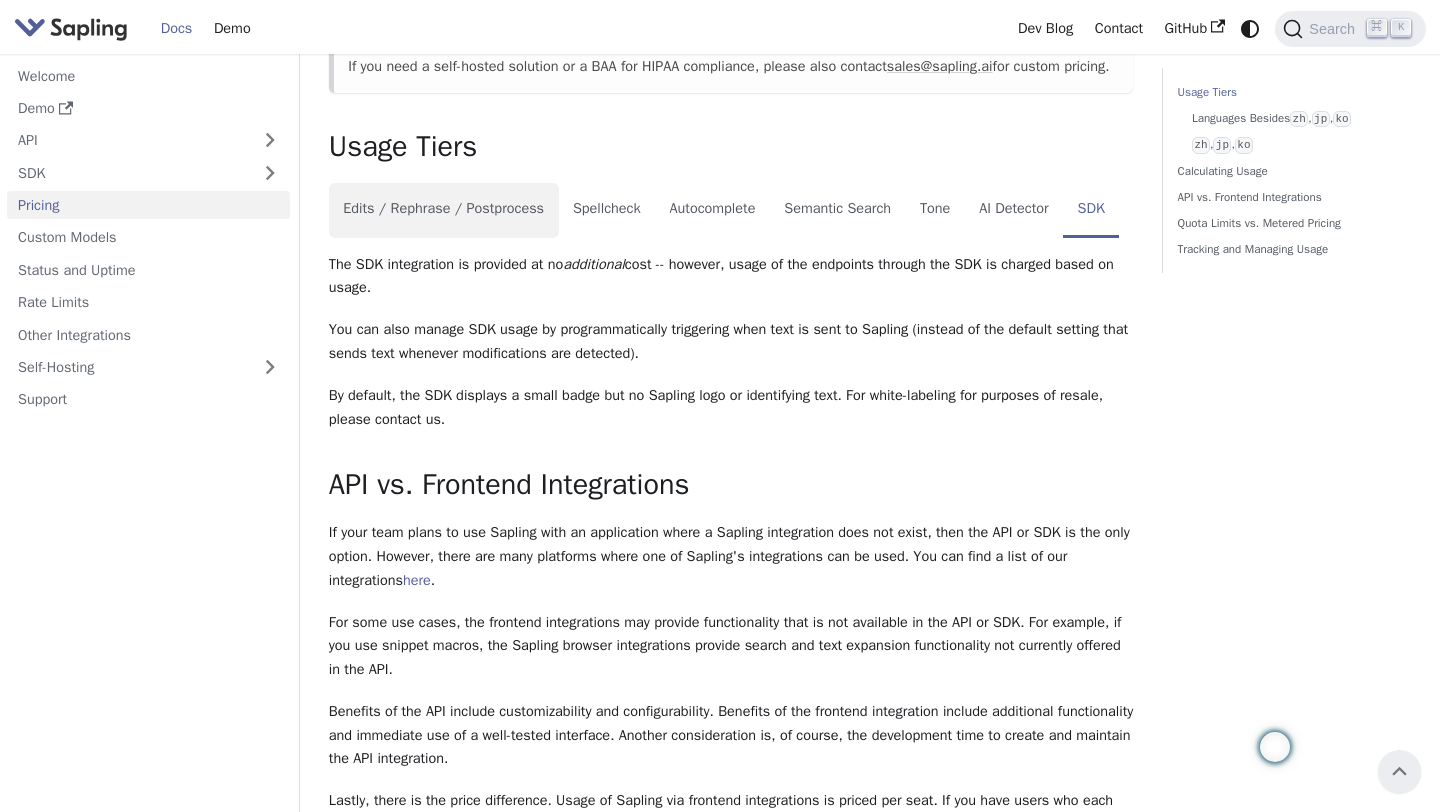 click on "Edits / Rephrase / Postprocess" at bounding box center [444, 211] 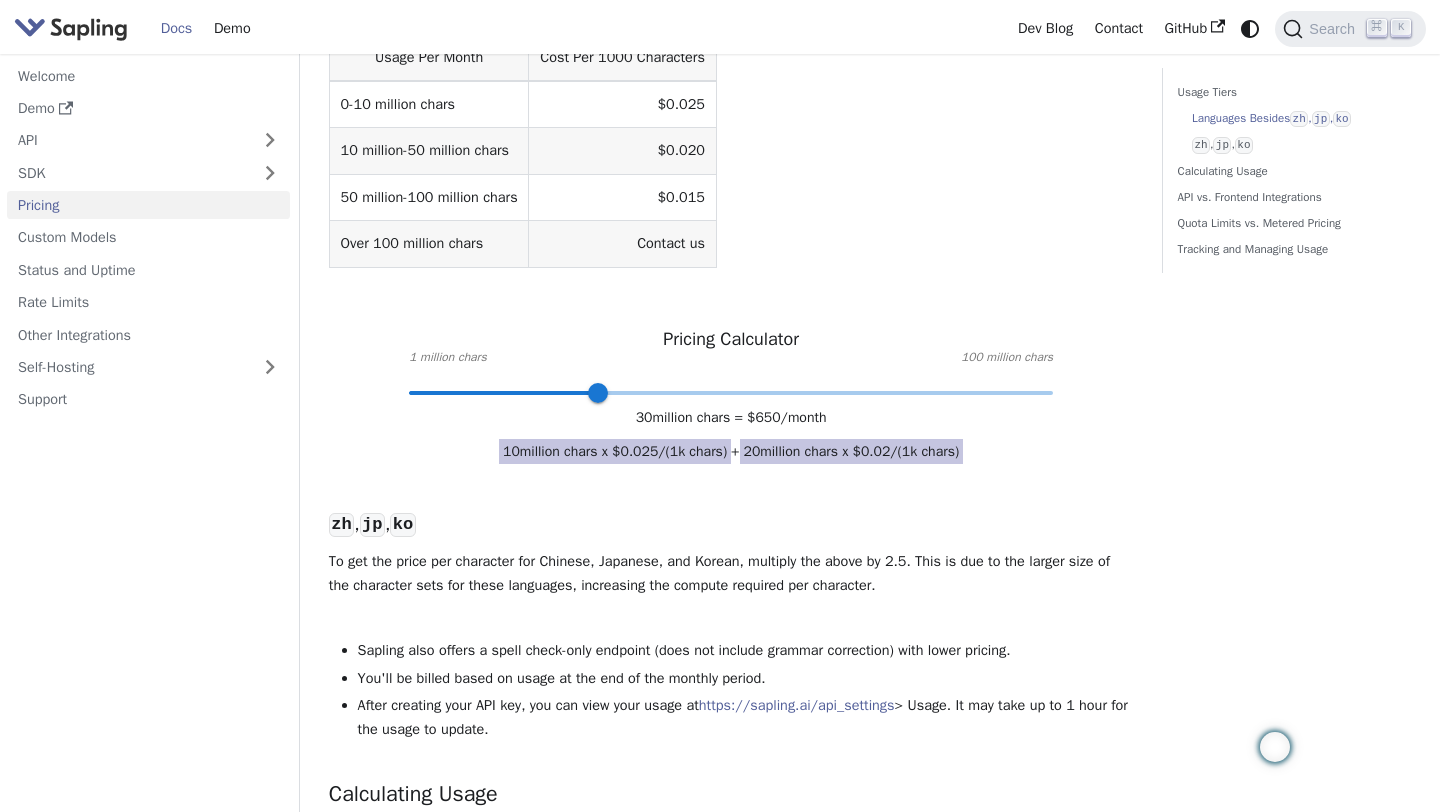 scroll, scrollTop: 710, scrollLeft: 0, axis: vertical 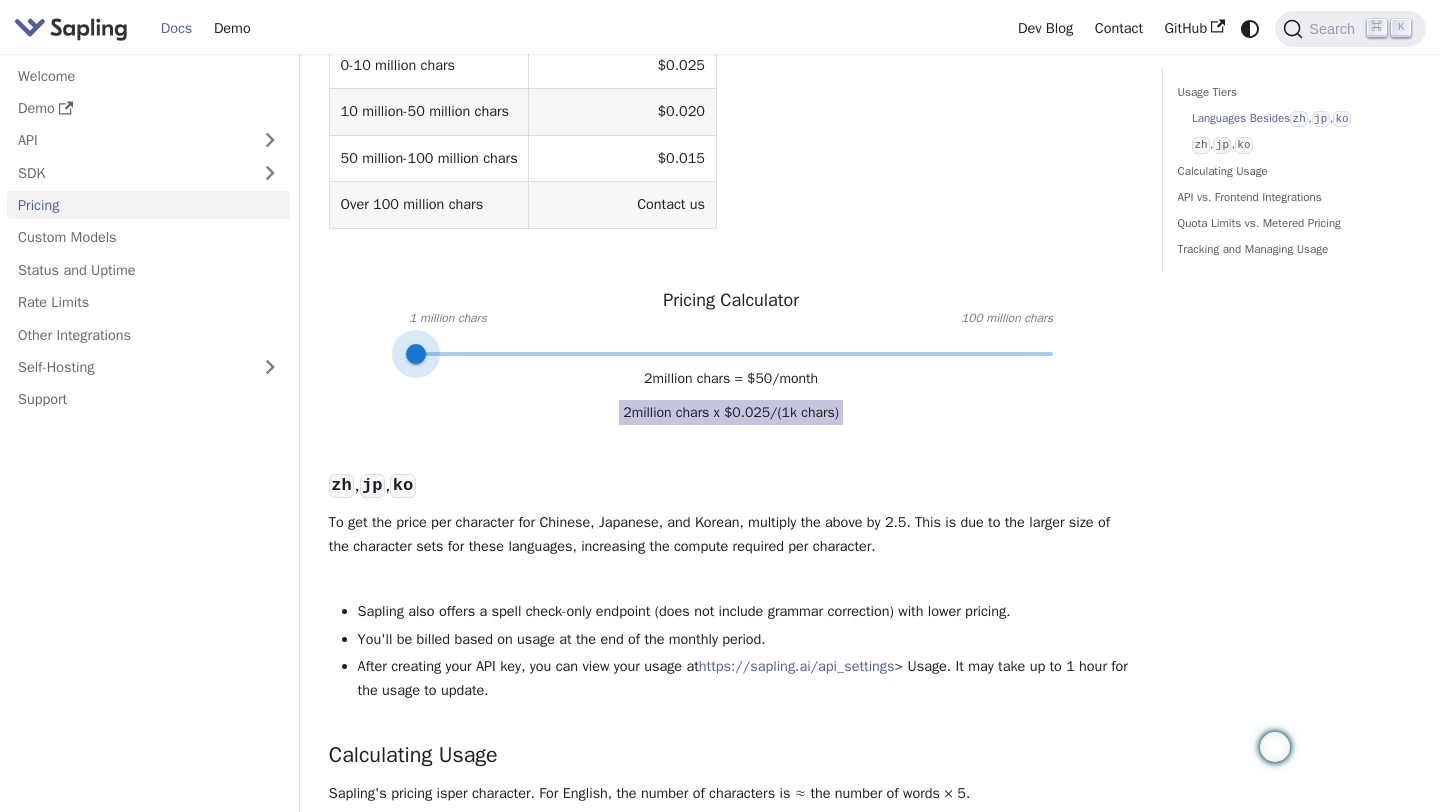 type on "1" 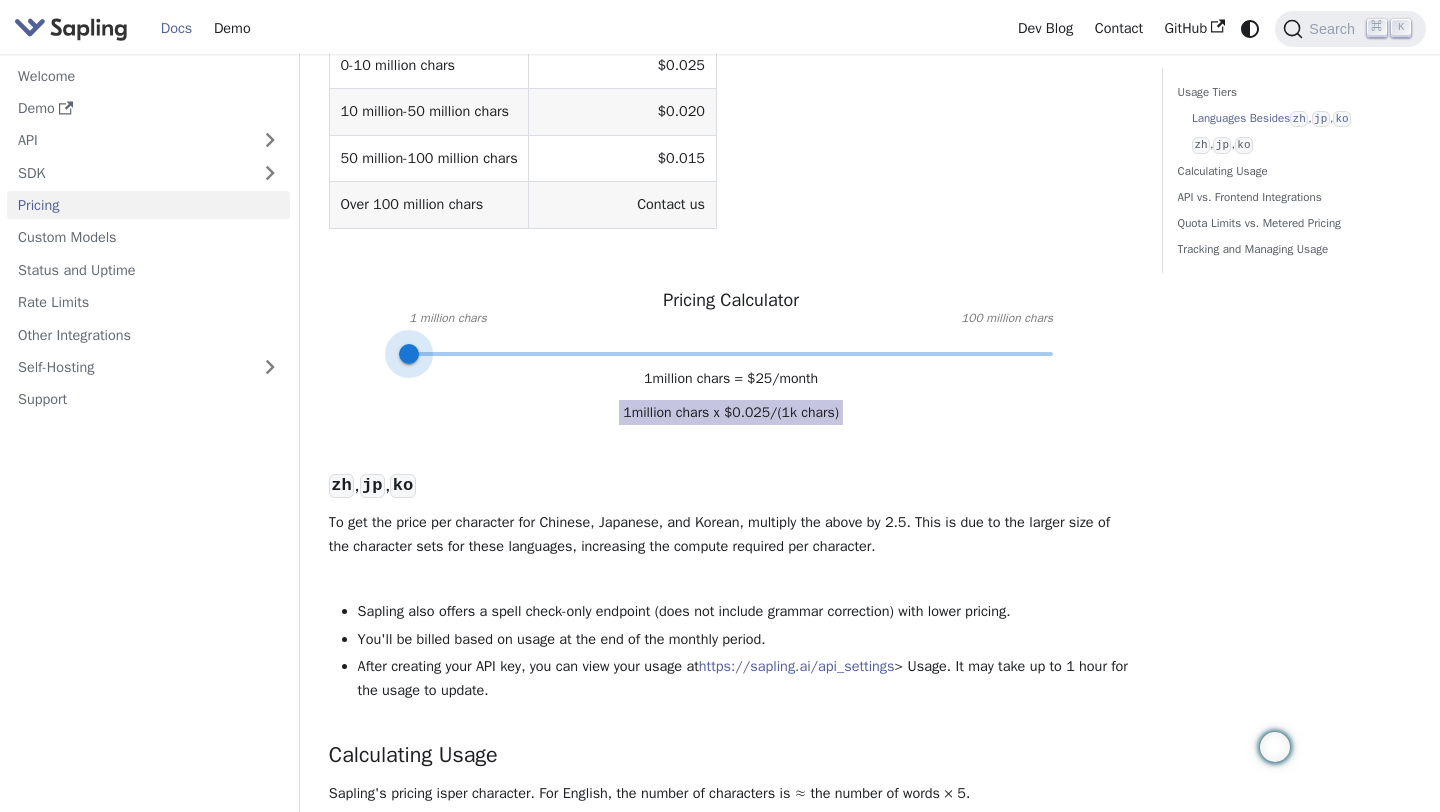 drag, startPoint x: 600, startPoint y: 426, endPoint x: 378, endPoint y: 431, distance: 222.0563 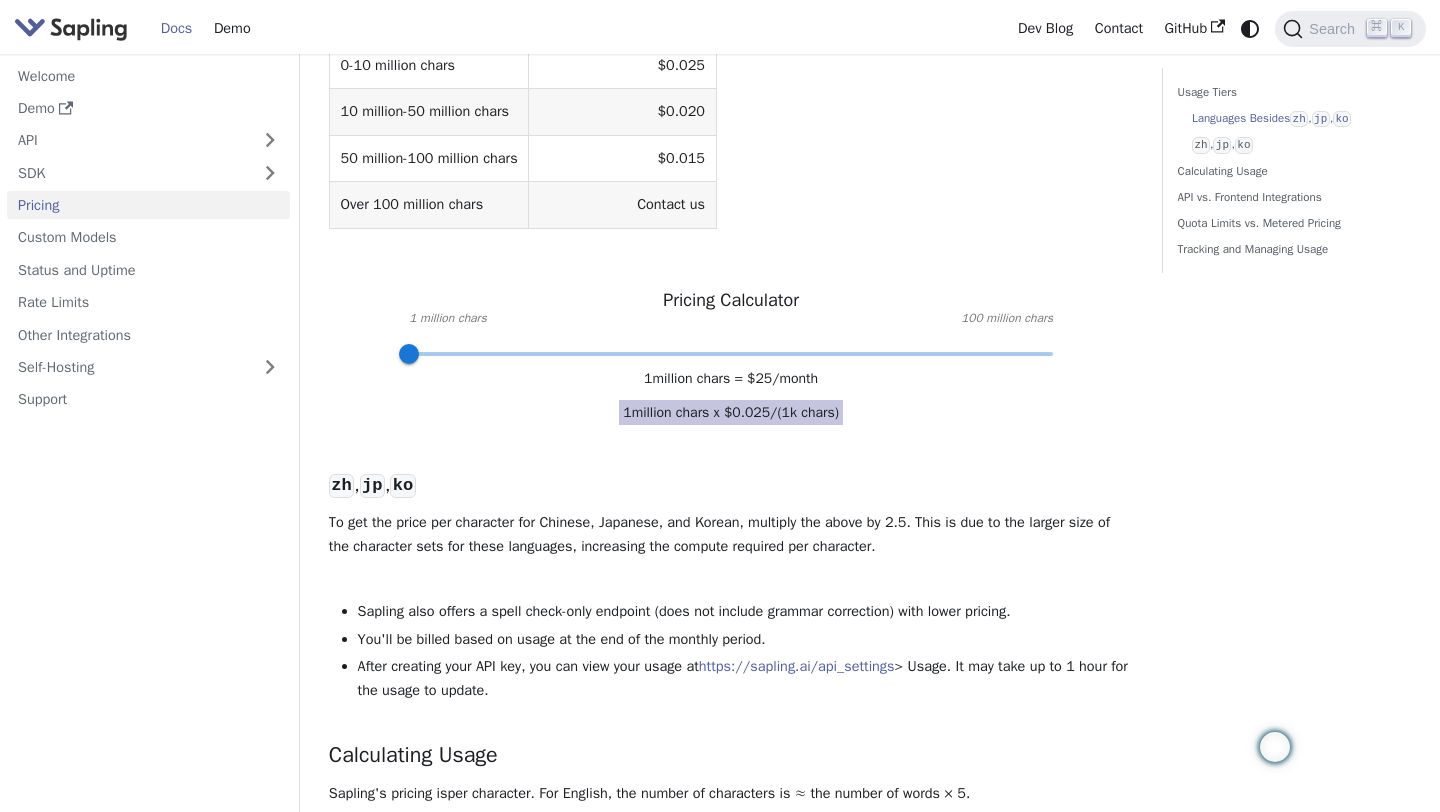 click on "Languages Besides  zh ,  jp ,  ko ​ The table below provides the costs for the  Edits  and  Rephrase  endpoints
in terms of number of  input  characters to the API: Usage Per Month Cost Per 1000 Characters 0-10 million chars $0.025 10 million-50 million chars $0.020 50 million-100 million chars $0.015 Over 100 million chars Contact us Pricing Calculator 1 million chars 100 million chars 1  million chars = $ 25 /month 1  million chars x $ 0.025 /(1k chars) zh ,  jp ,  ko ​ To get the price per character for Chinese, Japanese, and Korean, multiply the above by 2.5.
This is due to the larger size of the character sets for these languages, increasing
the compute required per character.
Sapling also offers a spell check-only endpoint (does not include grammar correction) with lower pricing.
You'll be billed based on usage at the end of the monthly period.
After creating your API key, you can view your usage at  https://sapling.example.com/api_settings  > Usage. It may take up to 1 hour for the usage to update." at bounding box center [731, 722] 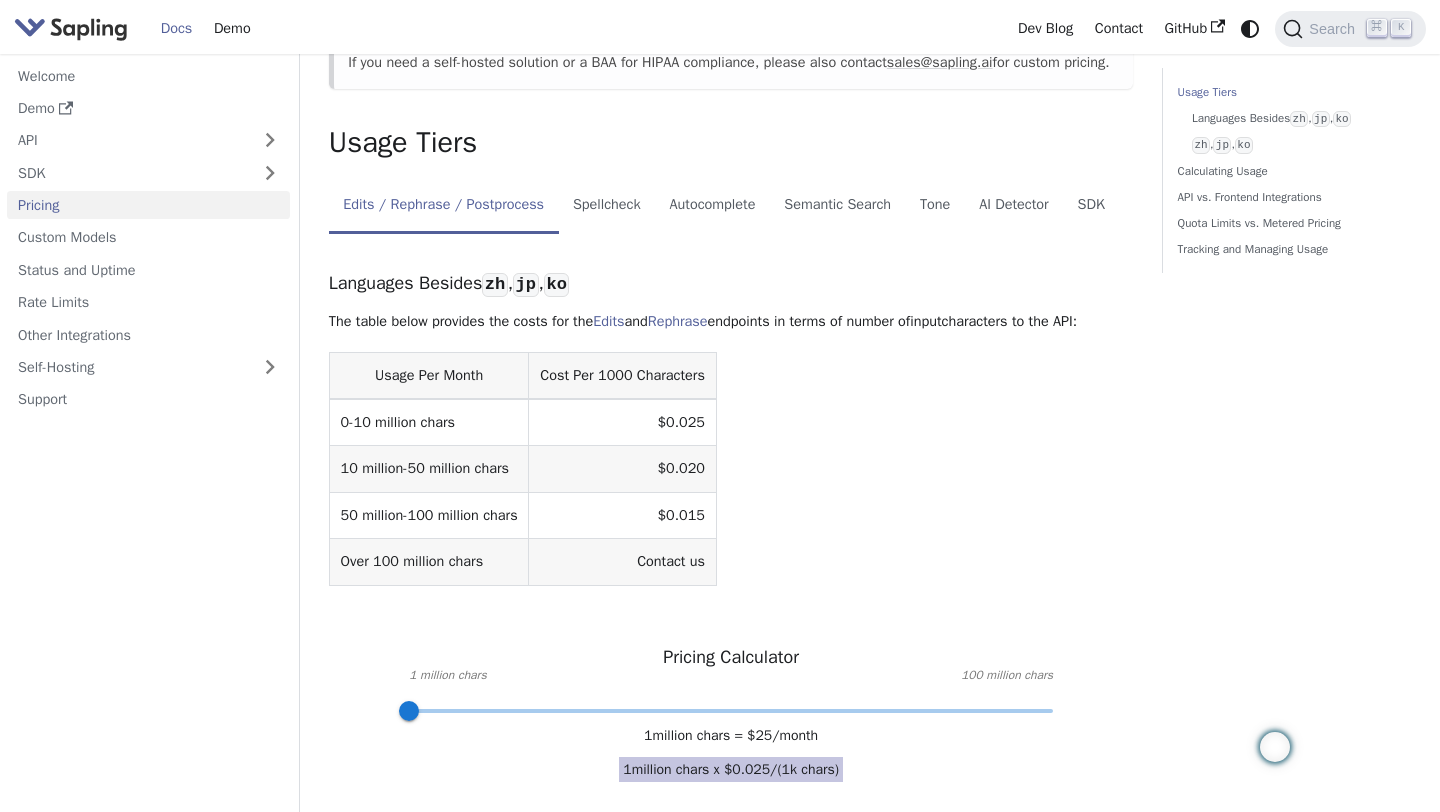 scroll, scrollTop: 0, scrollLeft: 0, axis: both 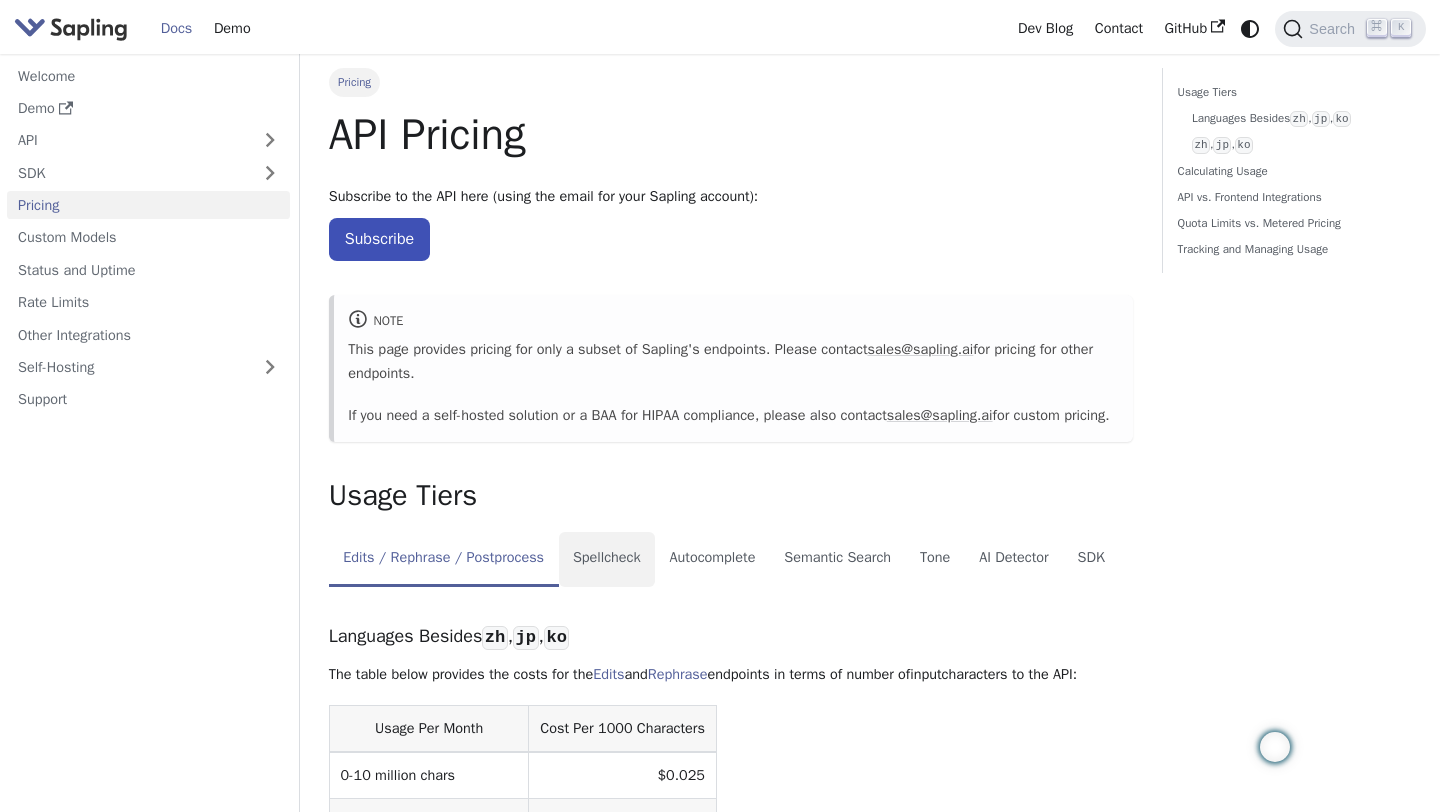 click on "Spellcheck" at bounding box center [607, 560] 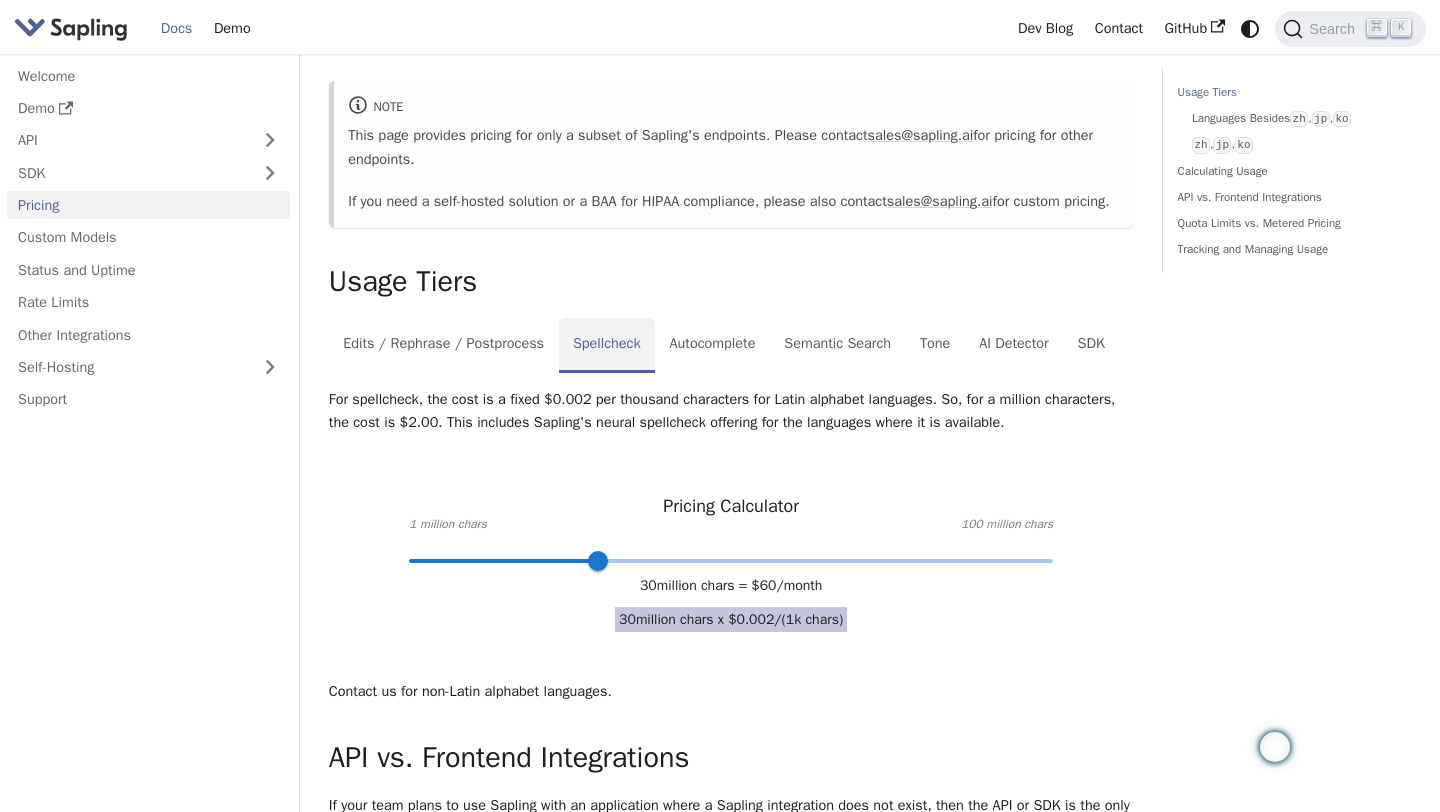 scroll, scrollTop: 220, scrollLeft: 0, axis: vertical 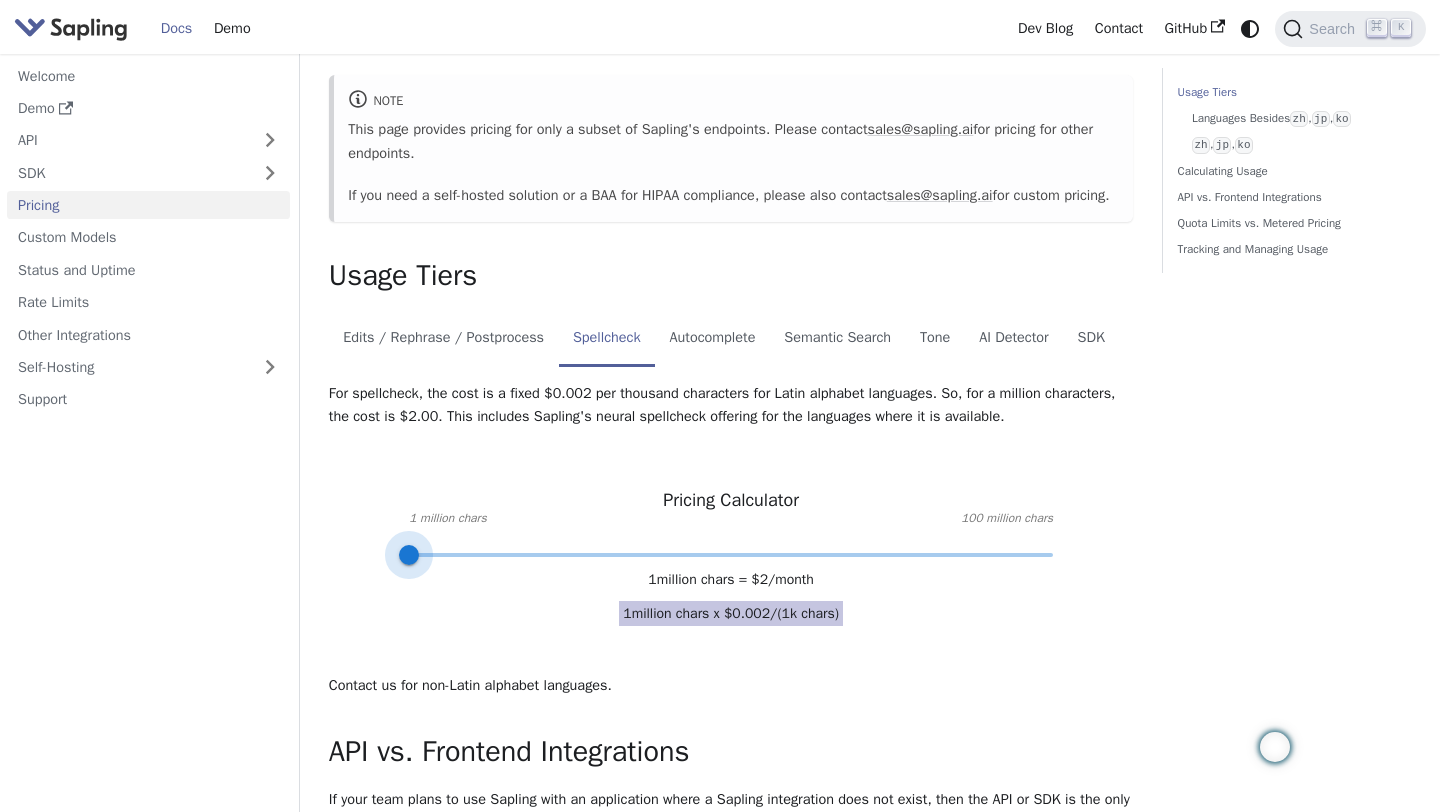 drag, startPoint x: 602, startPoint y: 602, endPoint x: 323, endPoint y: 600, distance: 279.00717 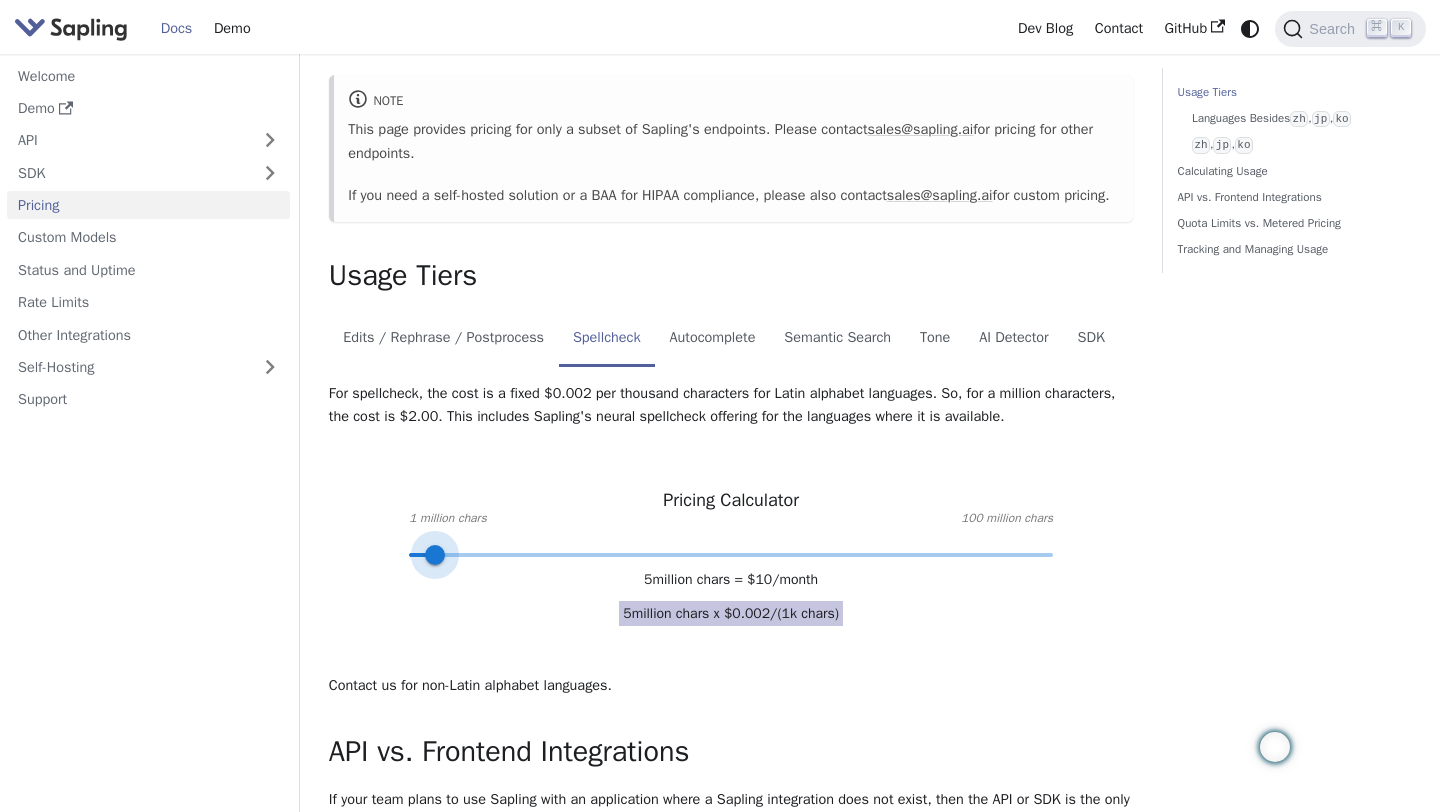 drag, startPoint x: 410, startPoint y: 603, endPoint x: 433, endPoint y: 606, distance: 23.194826 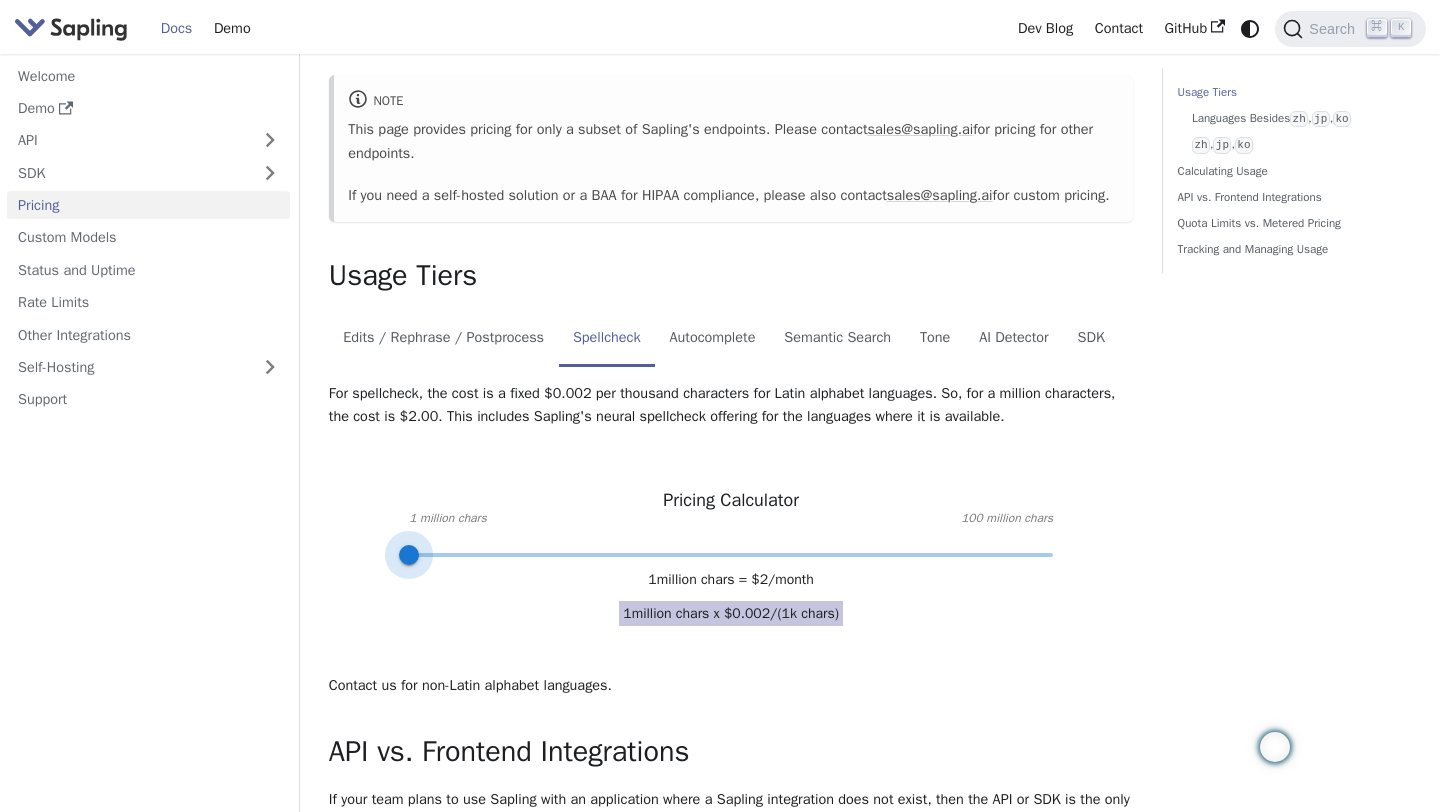 drag, startPoint x: 434, startPoint y: 604, endPoint x: 339, endPoint y: 615, distance: 95.63472 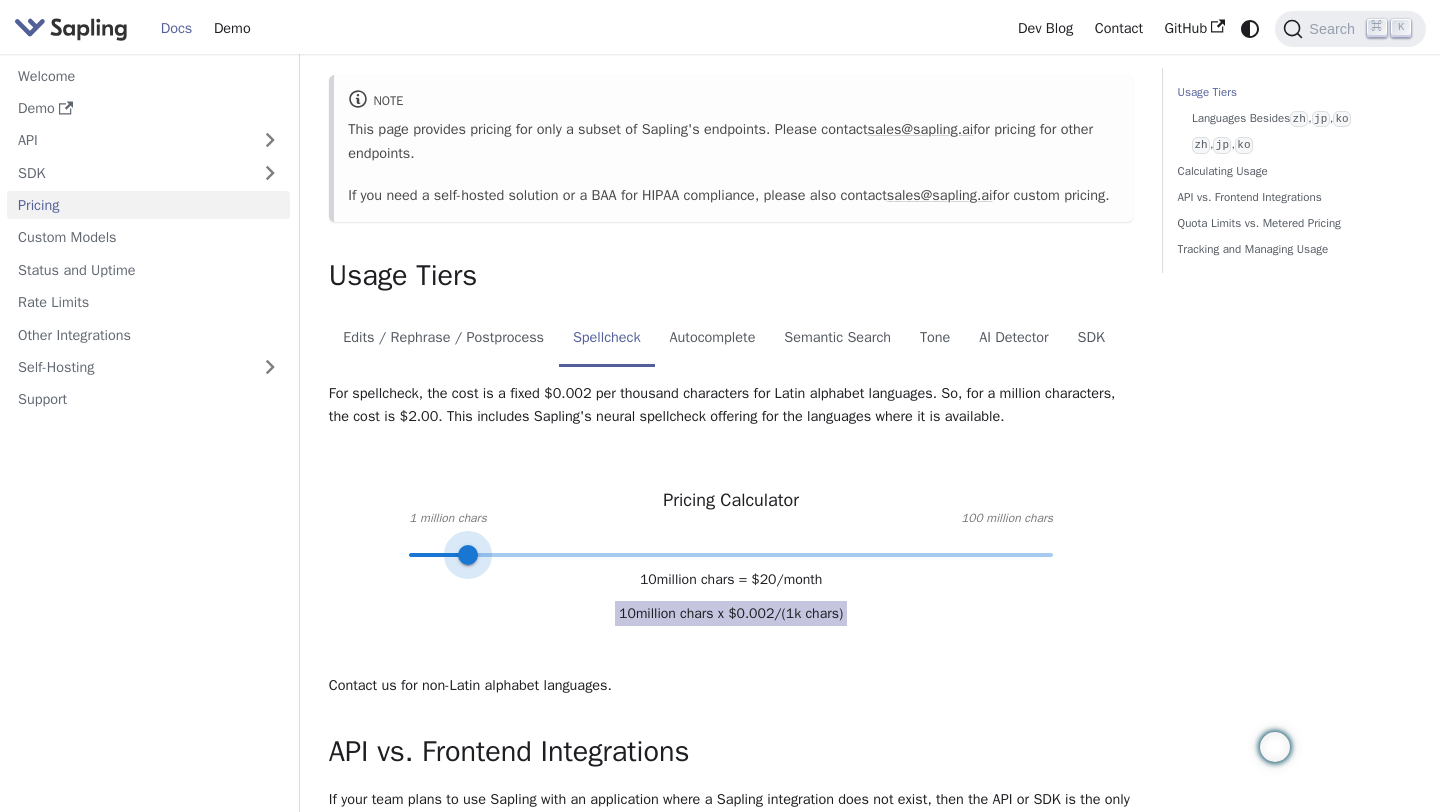 drag, startPoint x: 409, startPoint y: 598, endPoint x: 468, endPoint y: 607, distance: 59.682495 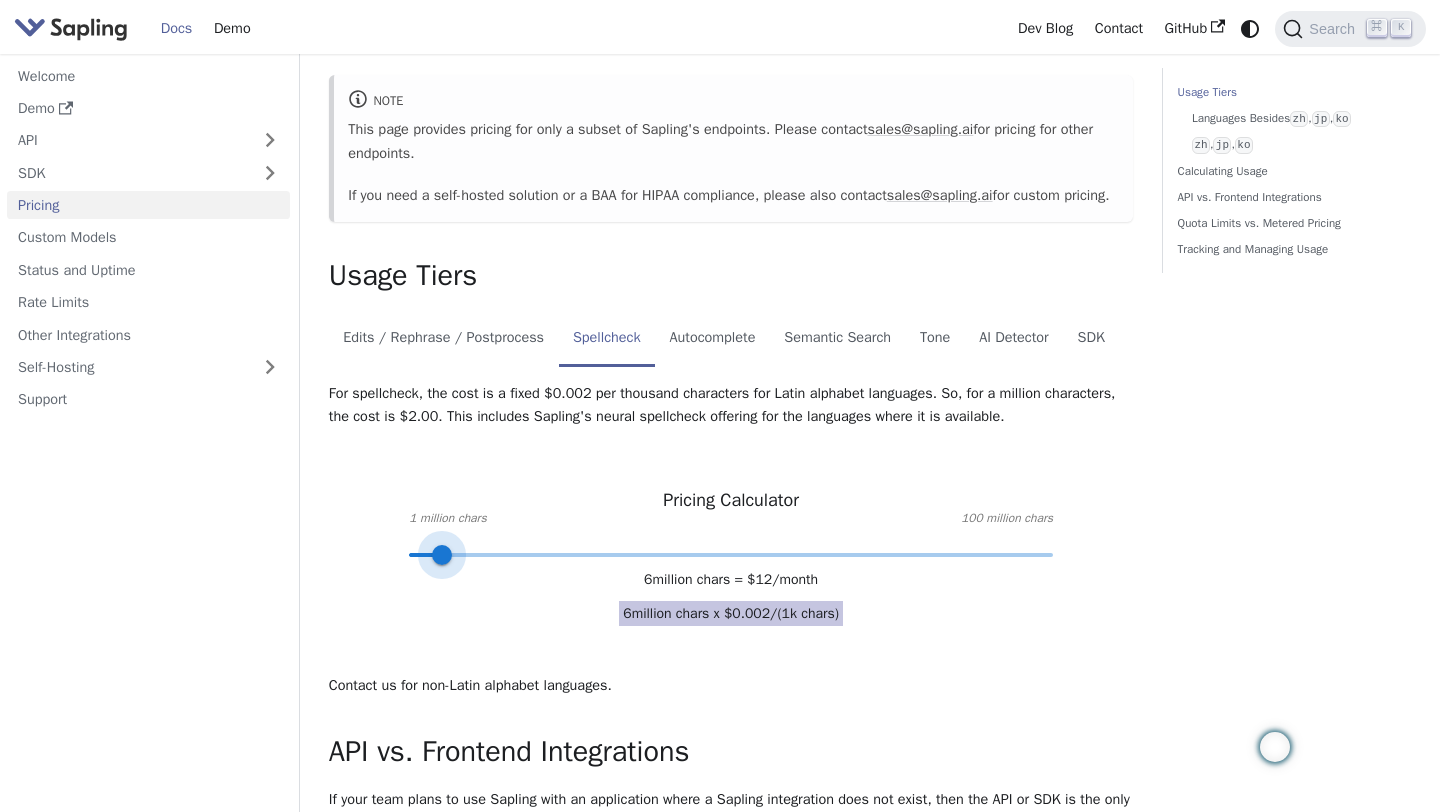 type on "5" 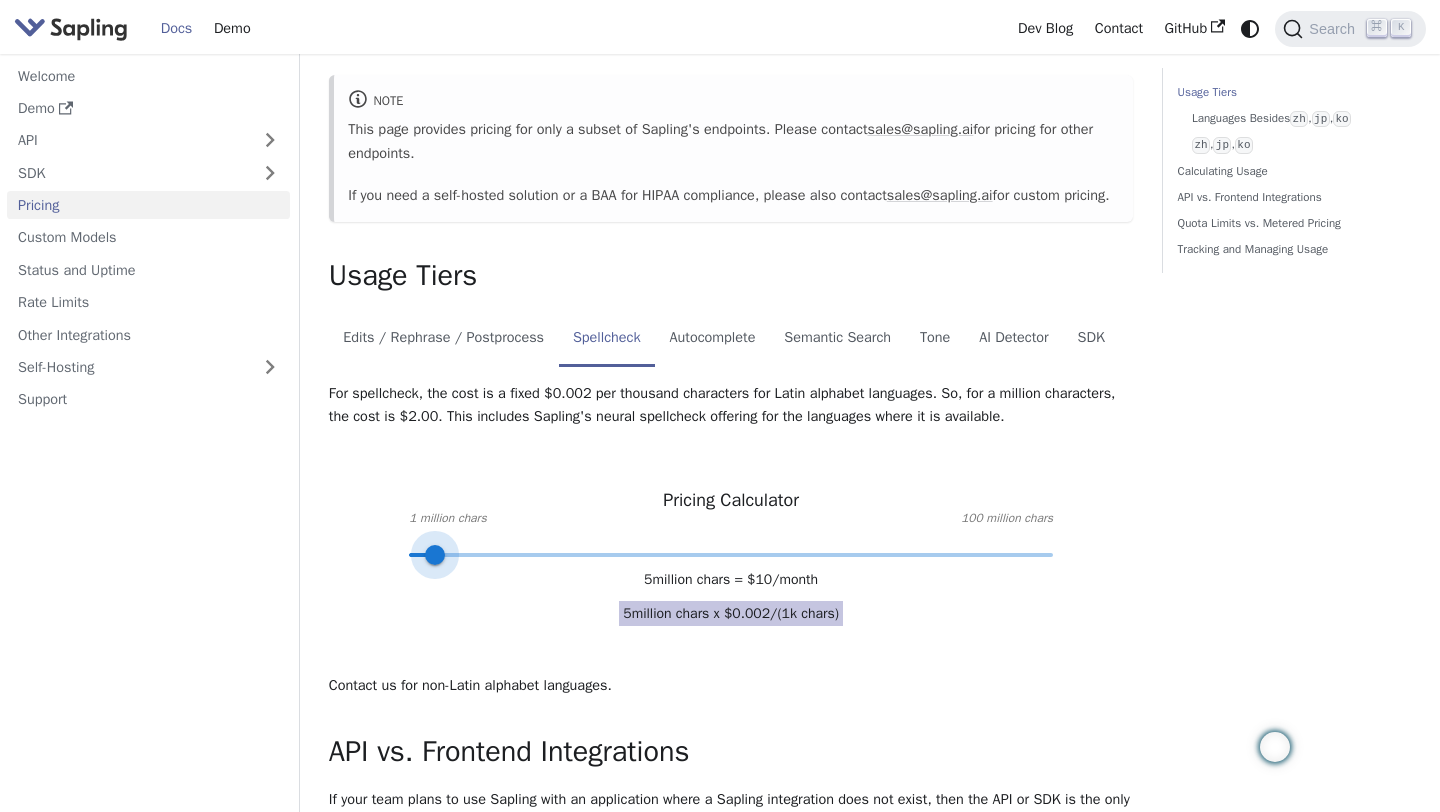 drag, startPoint x: 461, startPoint y: 601, endPoint x: 437, endPoint y: 599, distance: 24.083189 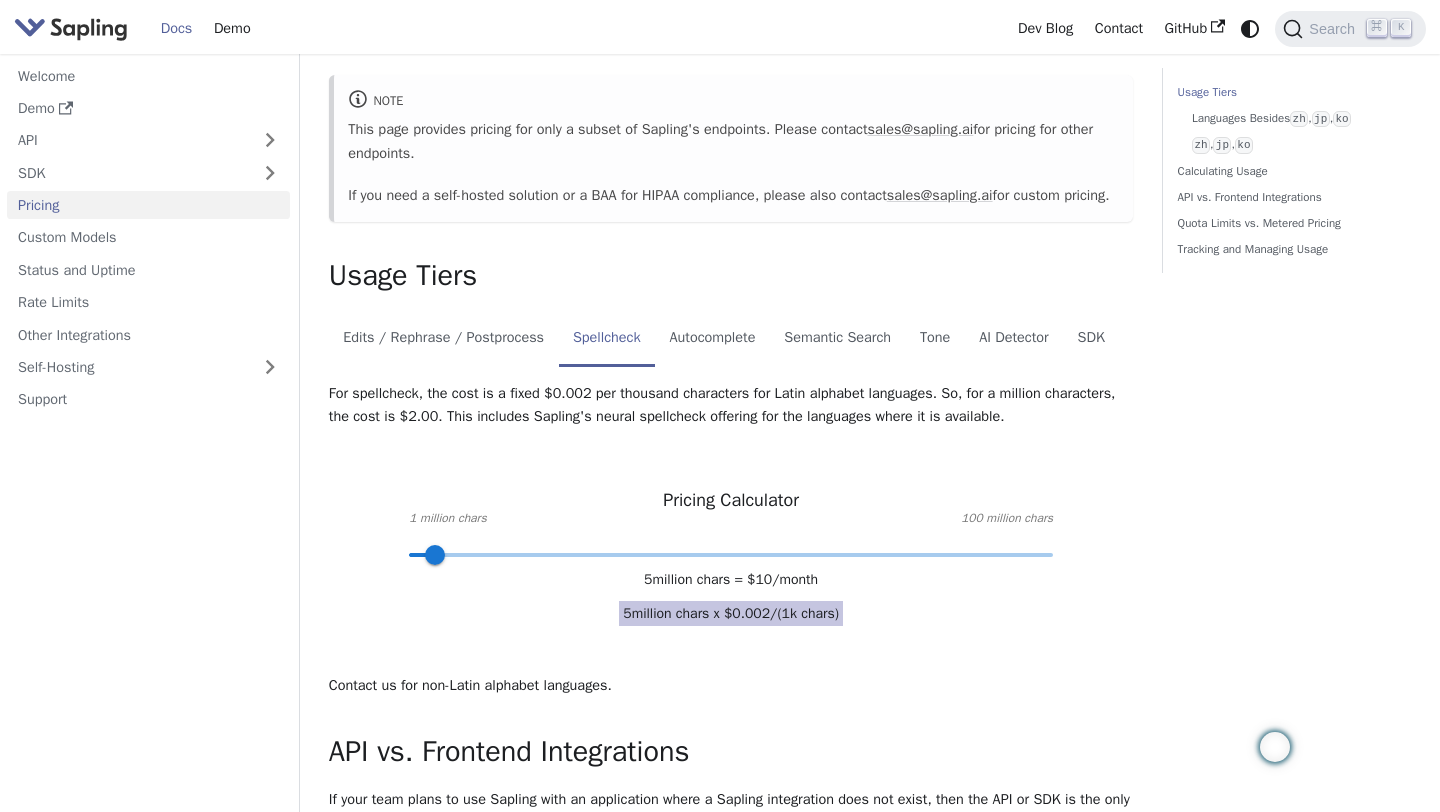 click on "Pricing Calculator 1 million chars 100 million chars 5  million chars = $ 10 /month 5  million chars x $ 0.002 /(1k chars)" at bounding box center [731, 521] 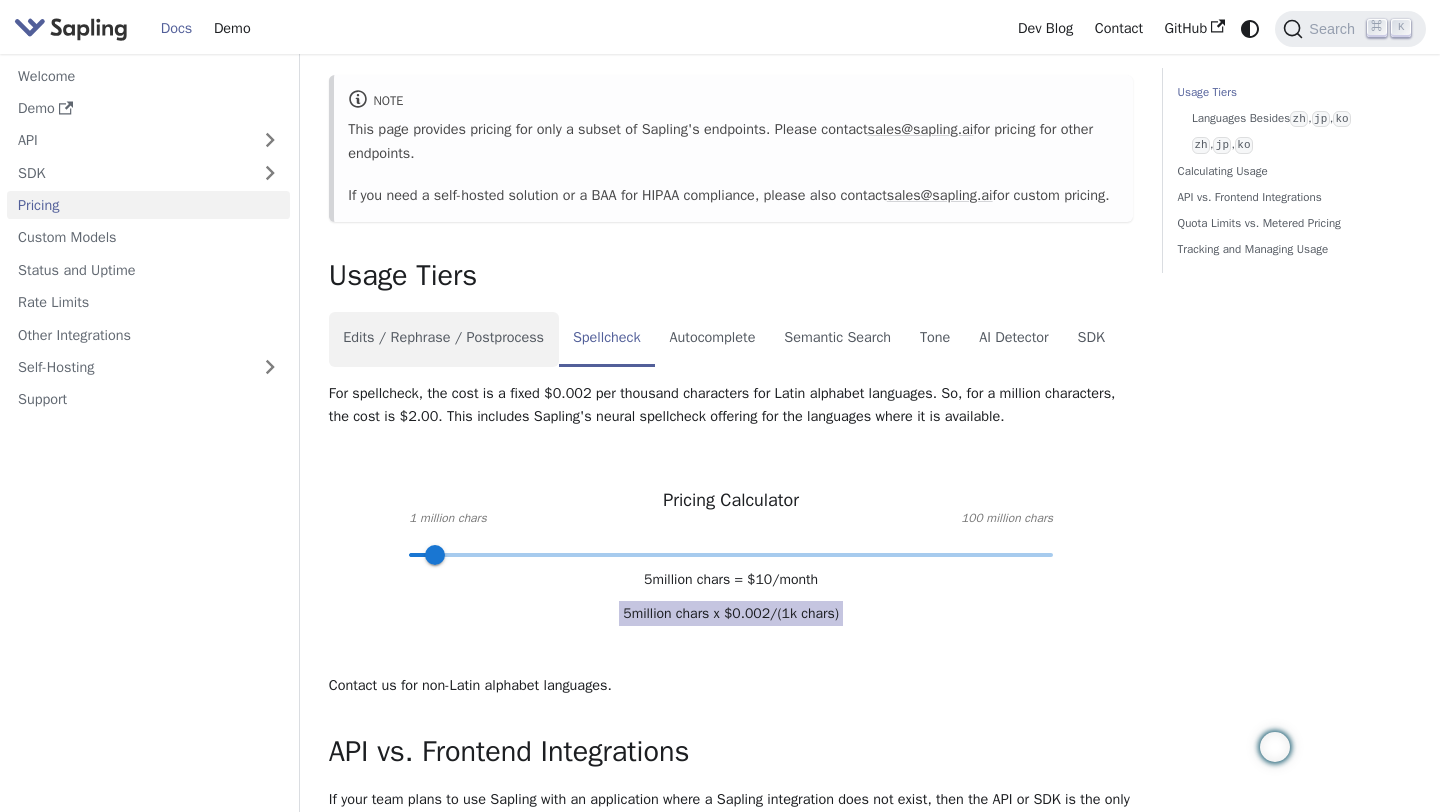 click on "Edits / Rephrase / Postprocess" at bounding box center (444, 340) 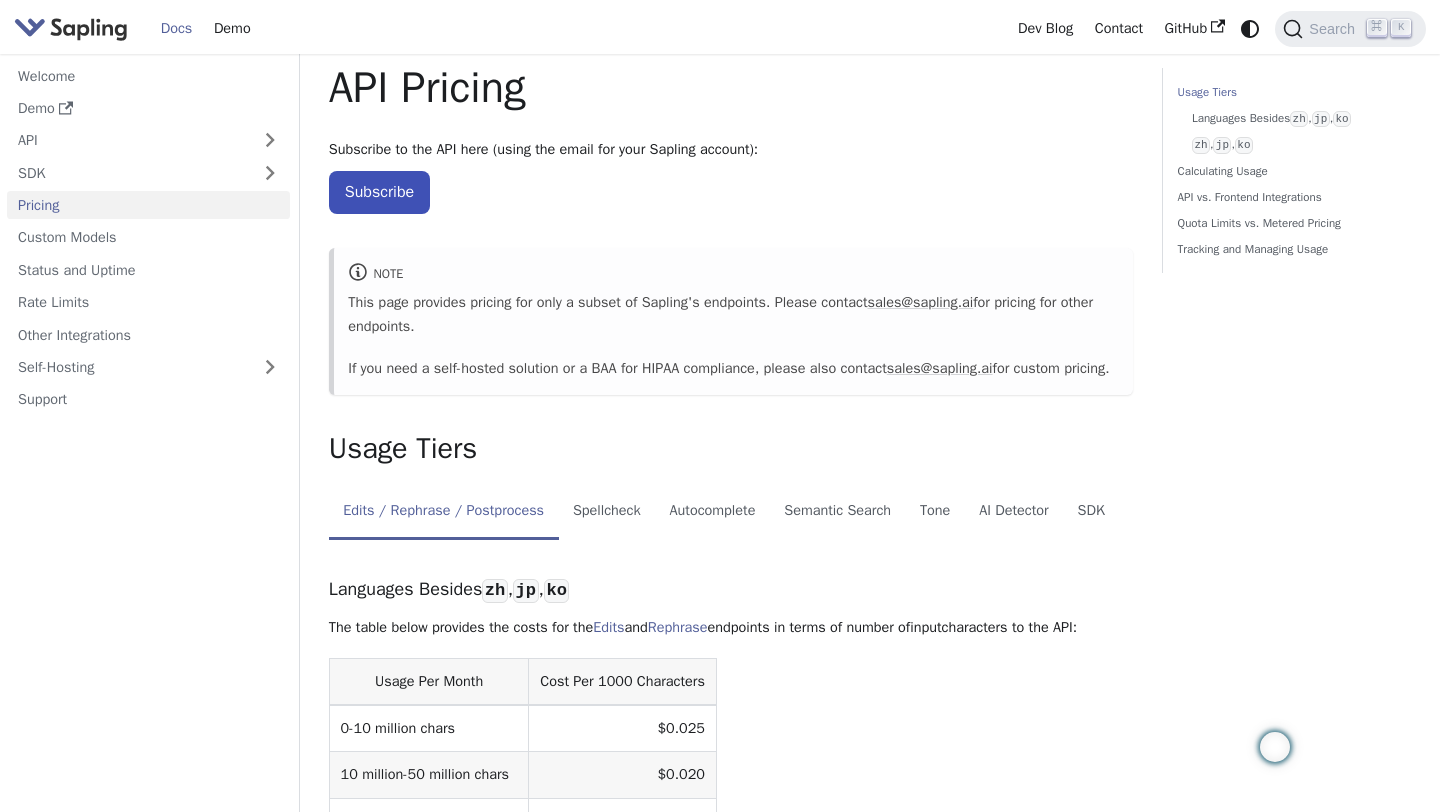 scroll, scrollTop: 0, scrollLeft: 0, axis: both 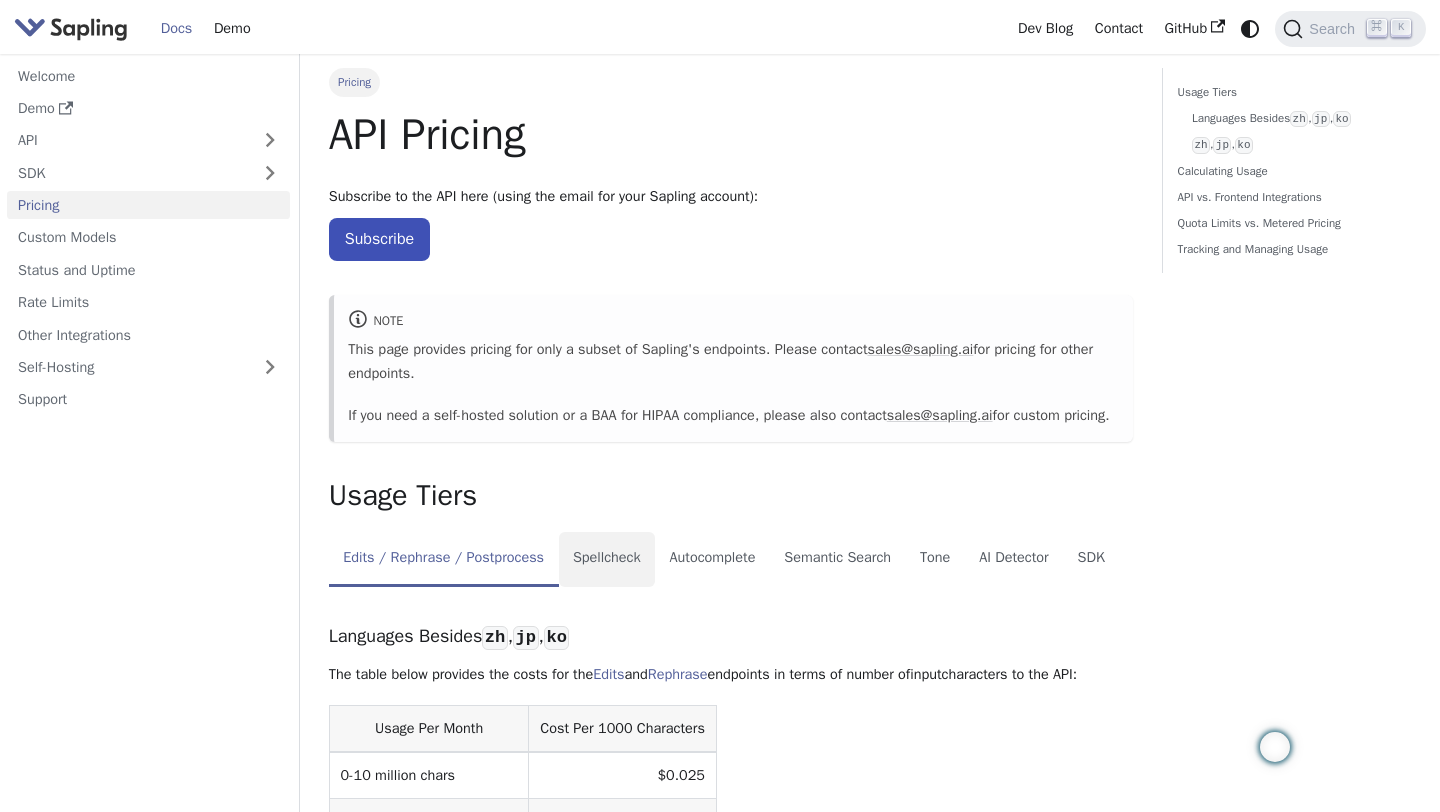 click on "Spellcheck" at bounding box center (607, 560) 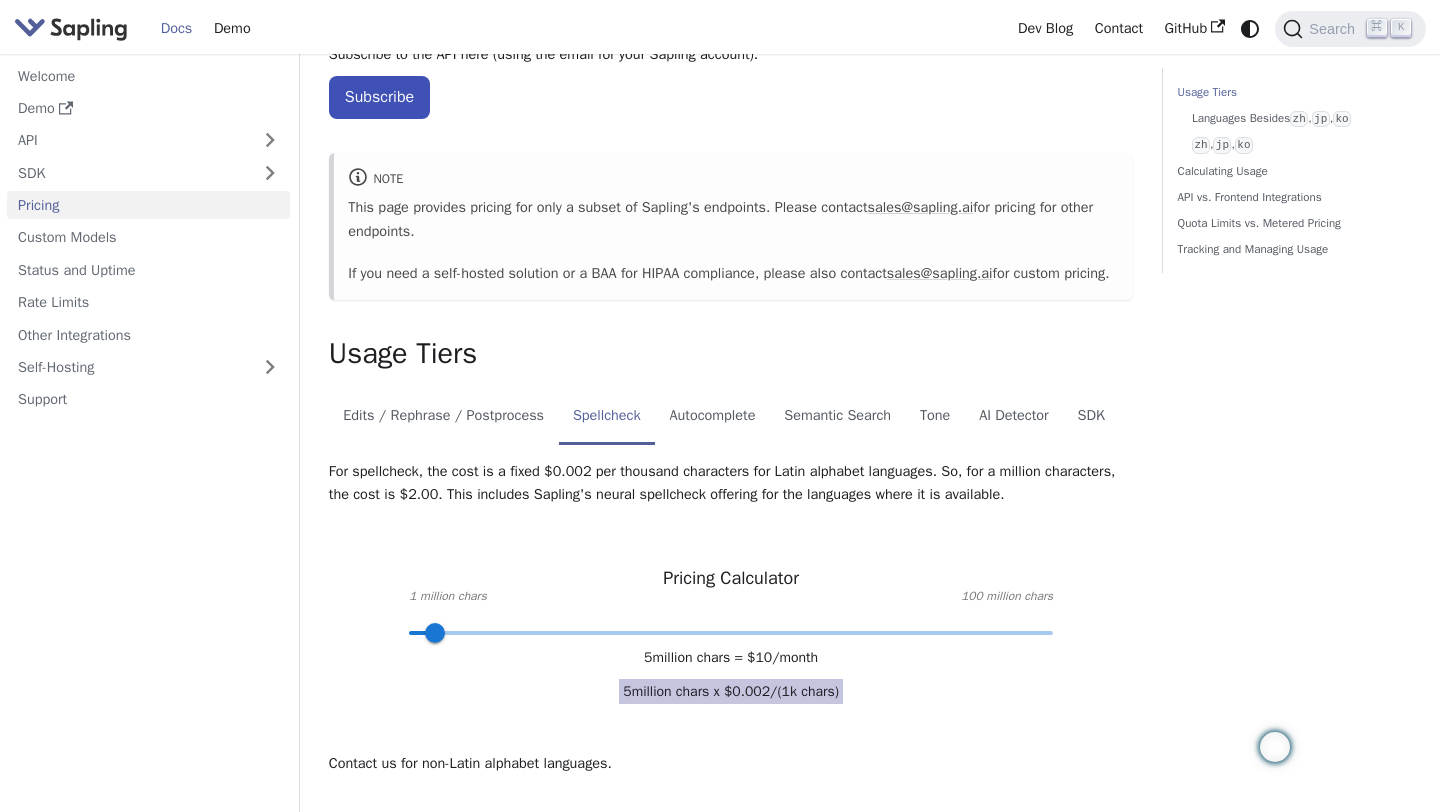 scroll, scrollTop: 201, scrollLeft: 0, axis: vertical 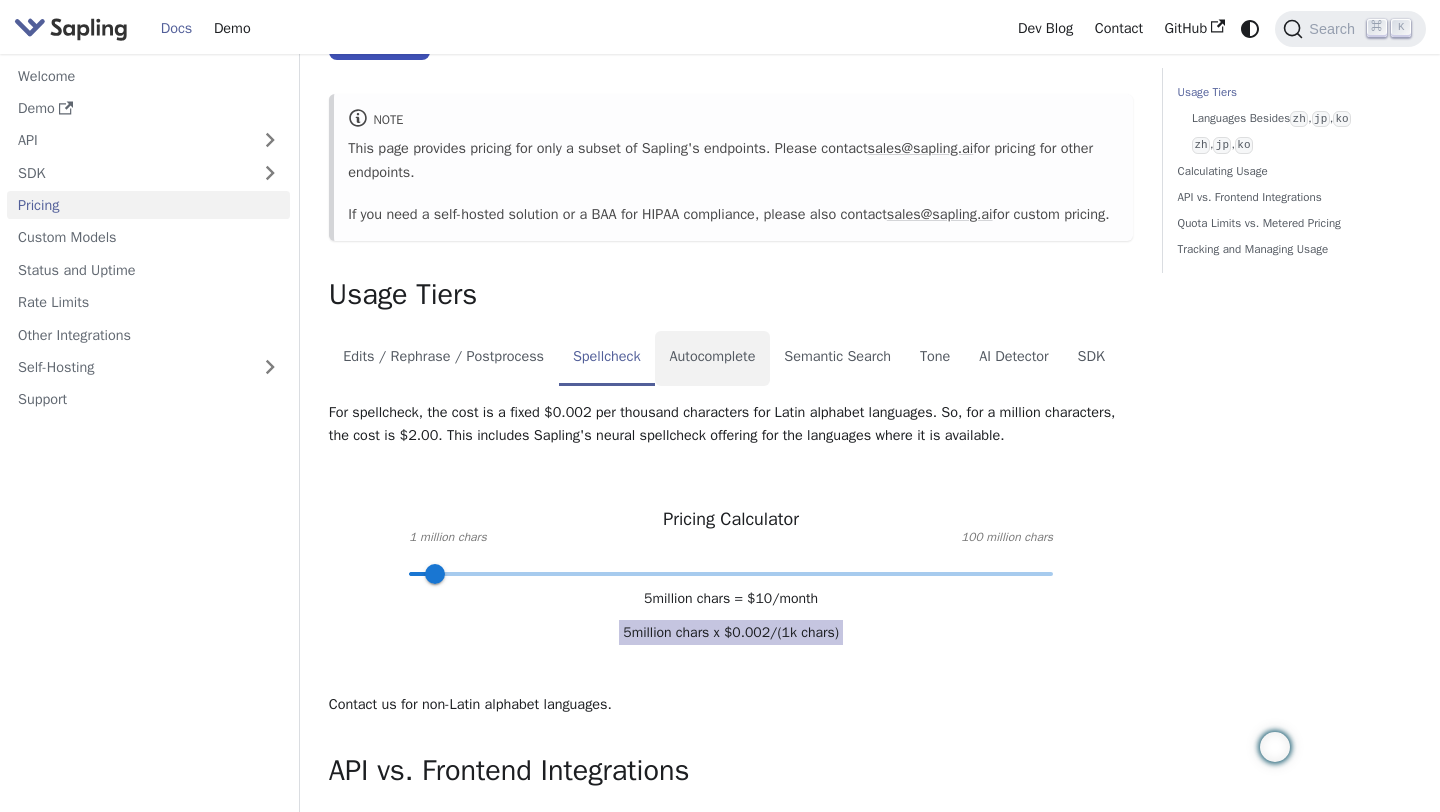 click on "Autocomplete" at bounding box center (712, 359) 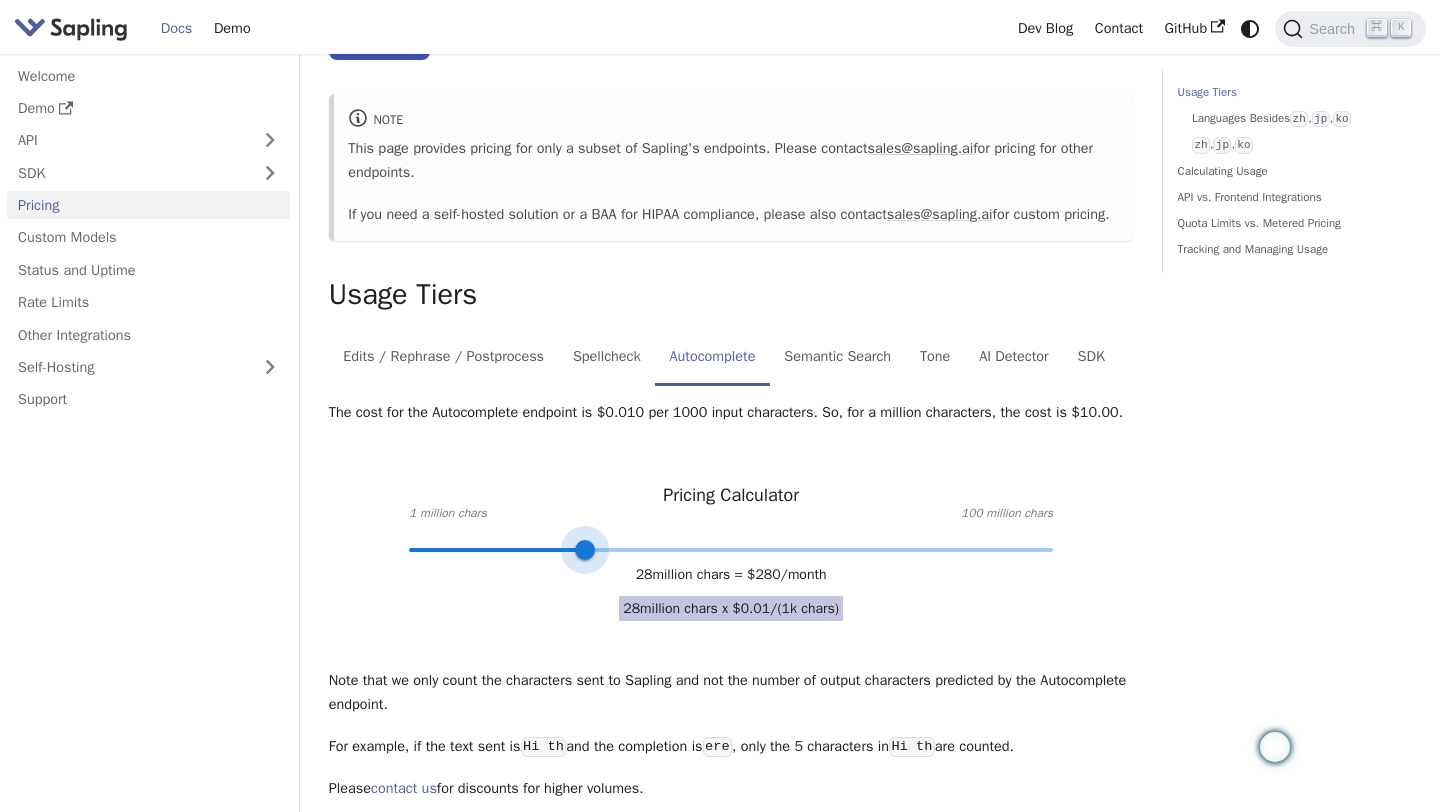 type on "1" 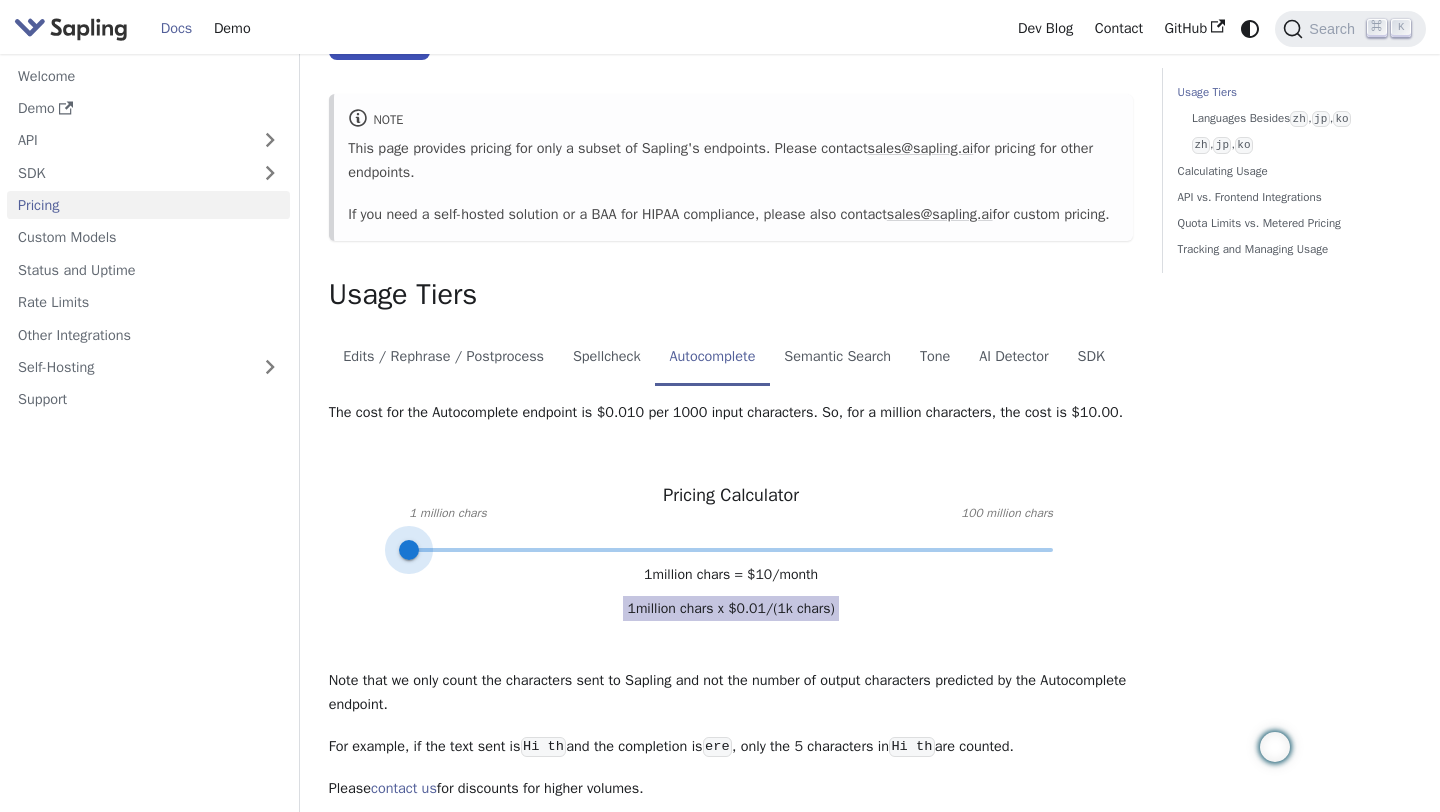 drag, startPoint x: 585, startPoint y: 621, endPoint x: 324, endPoint y: 630, distance: 261.15512 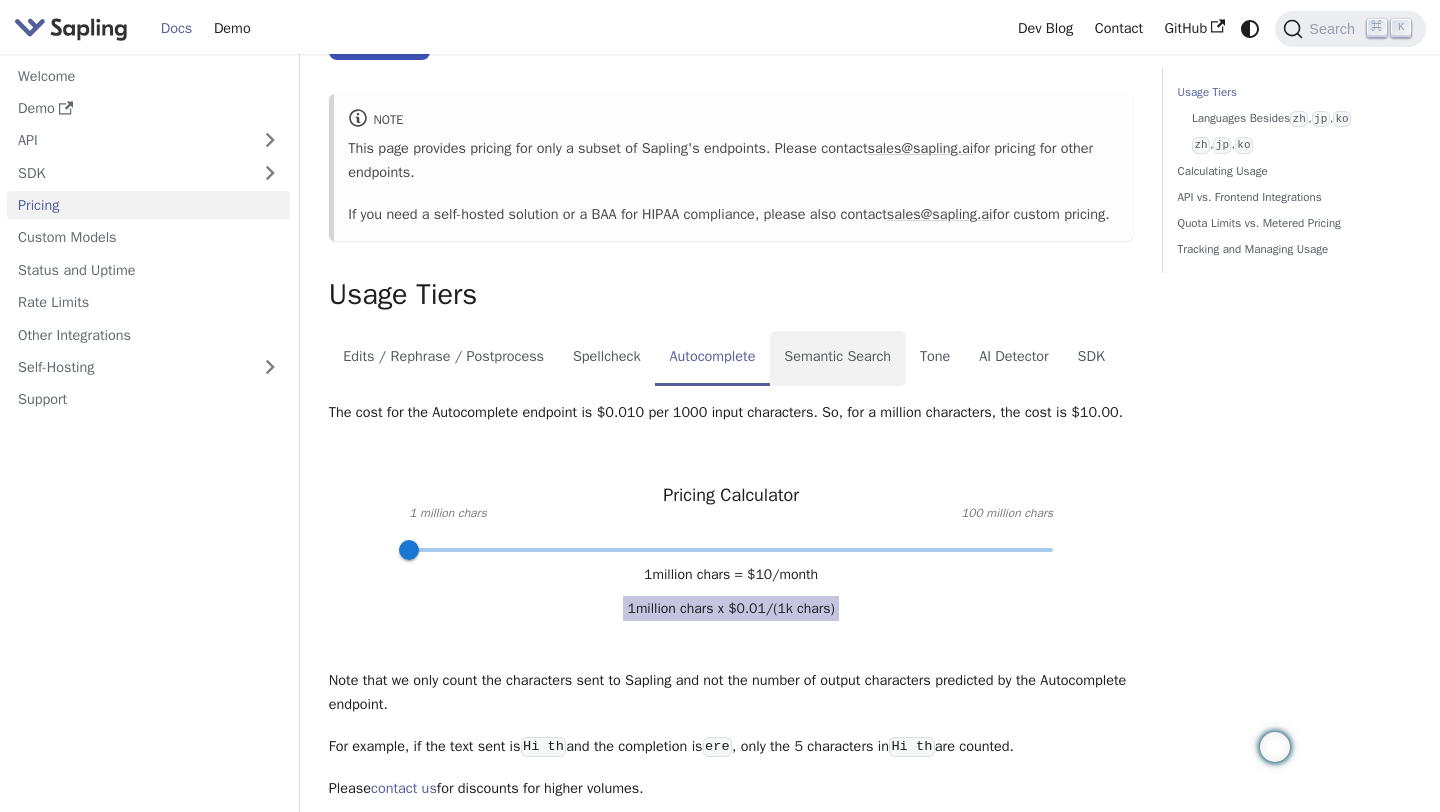 click on "Semantic Search" at bounding box center (838, 359) 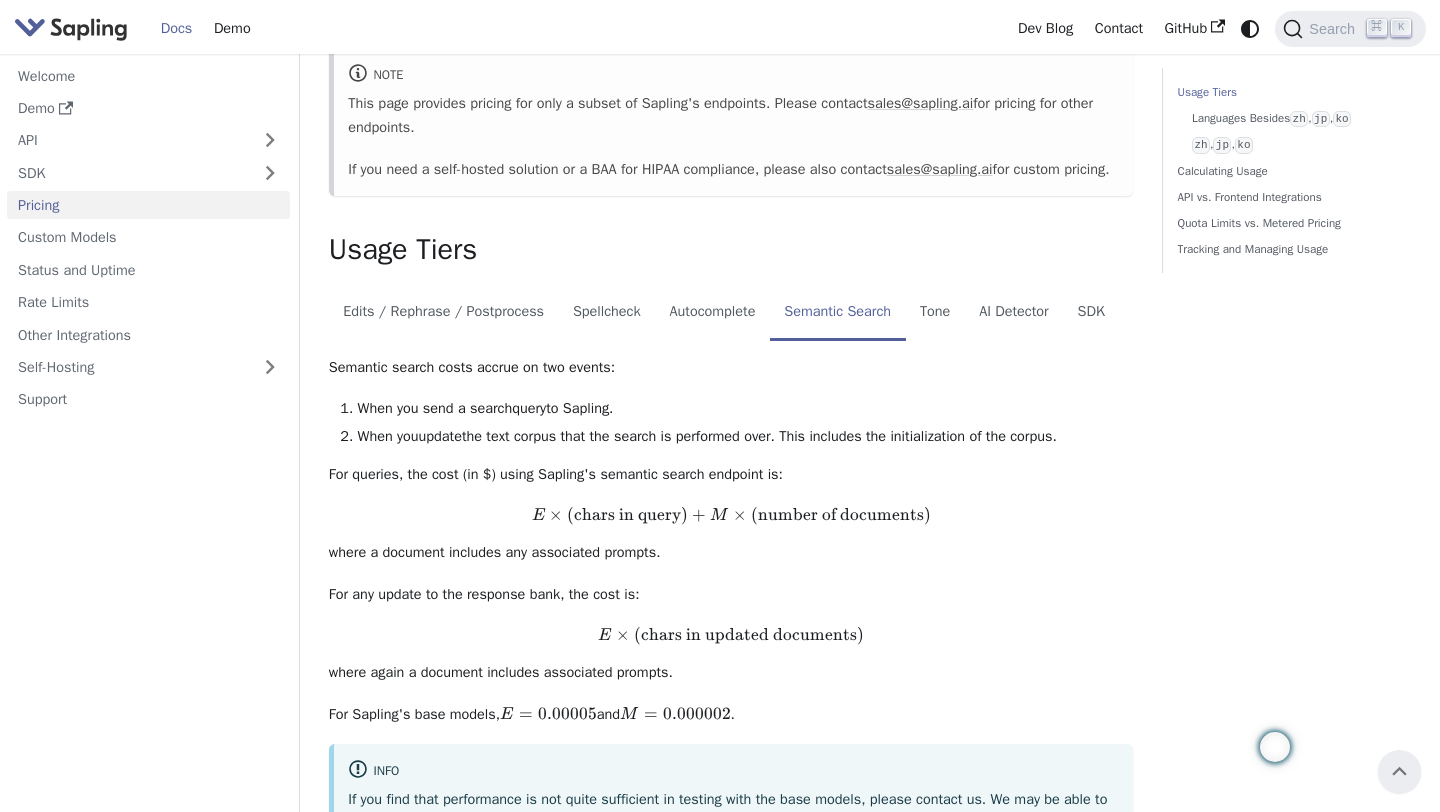 scroll, scrollTop: 0, scrollLeft: 0, axis: both 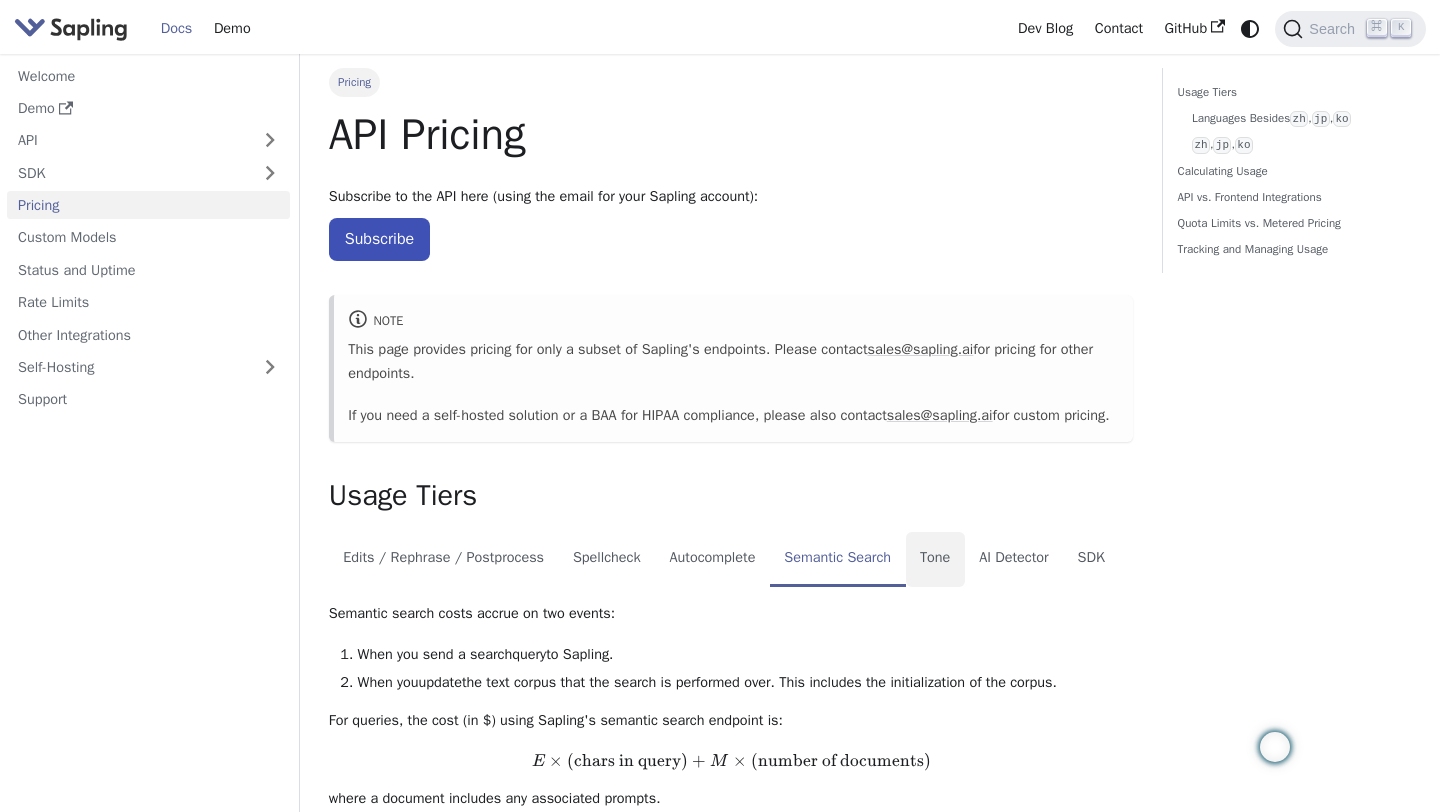 click on "Tone" at bounding box center [935, 560] 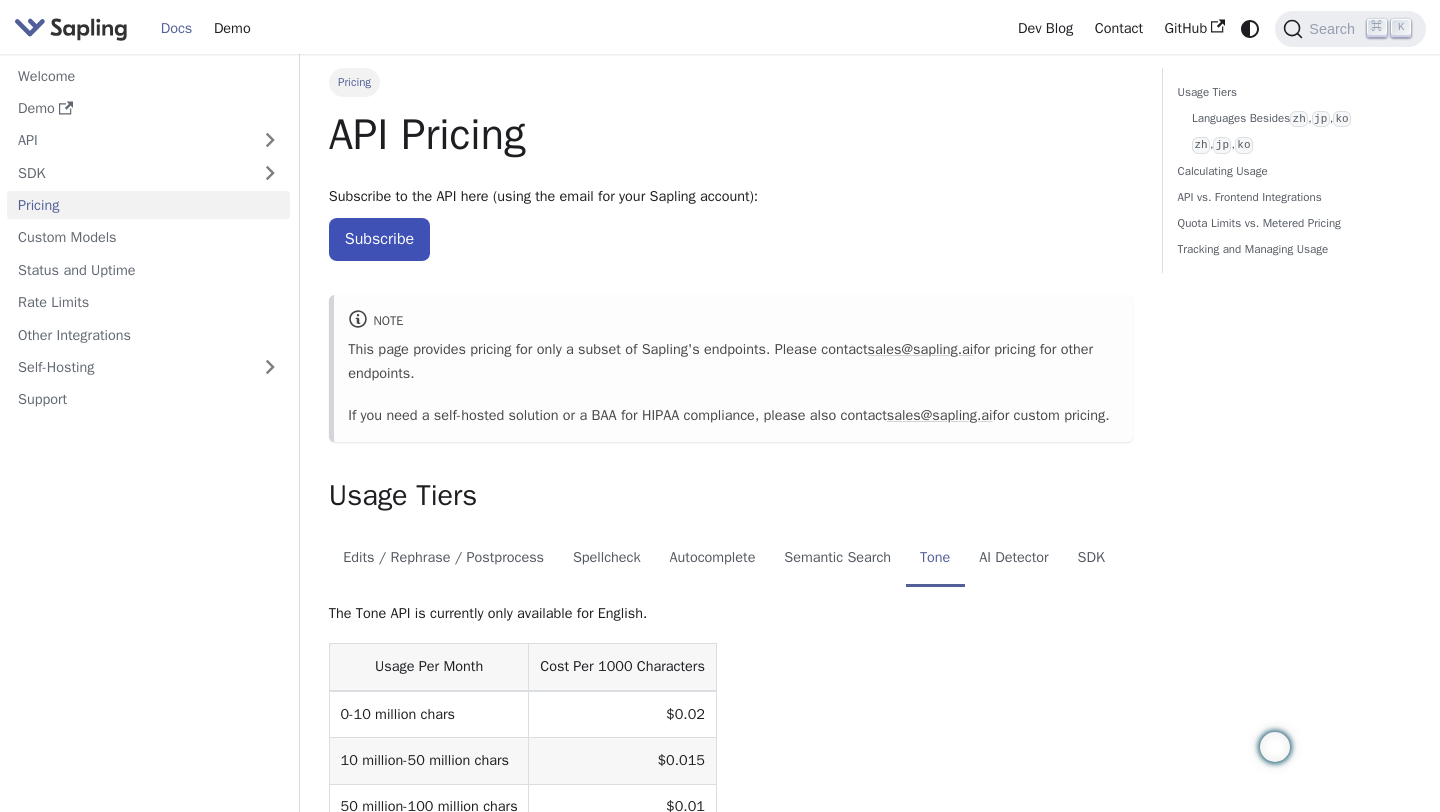 scroll, scrollTop: 27, scrollLeft: 0, axis: vertical 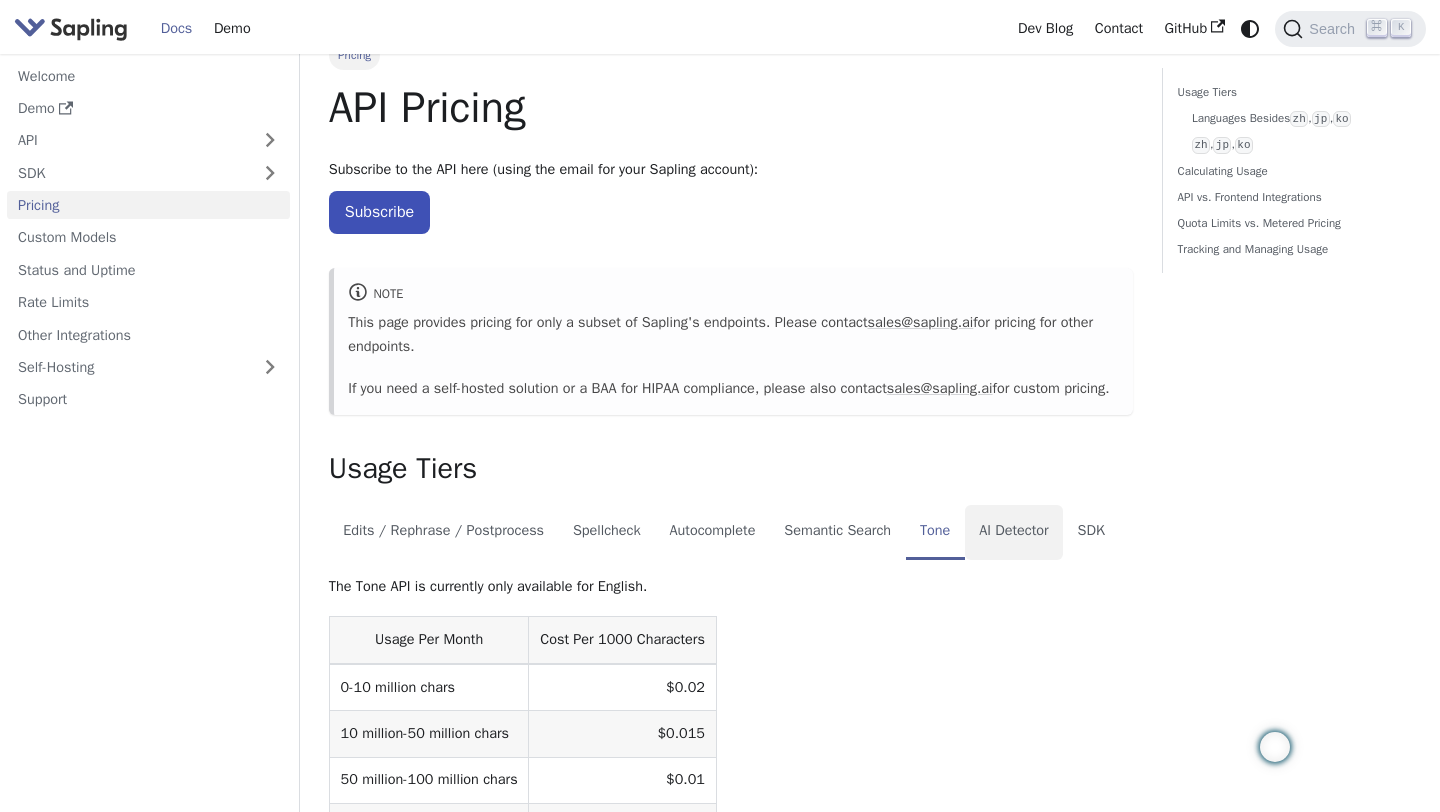 click on "AI Detector" at bounding box center (1014, 533) 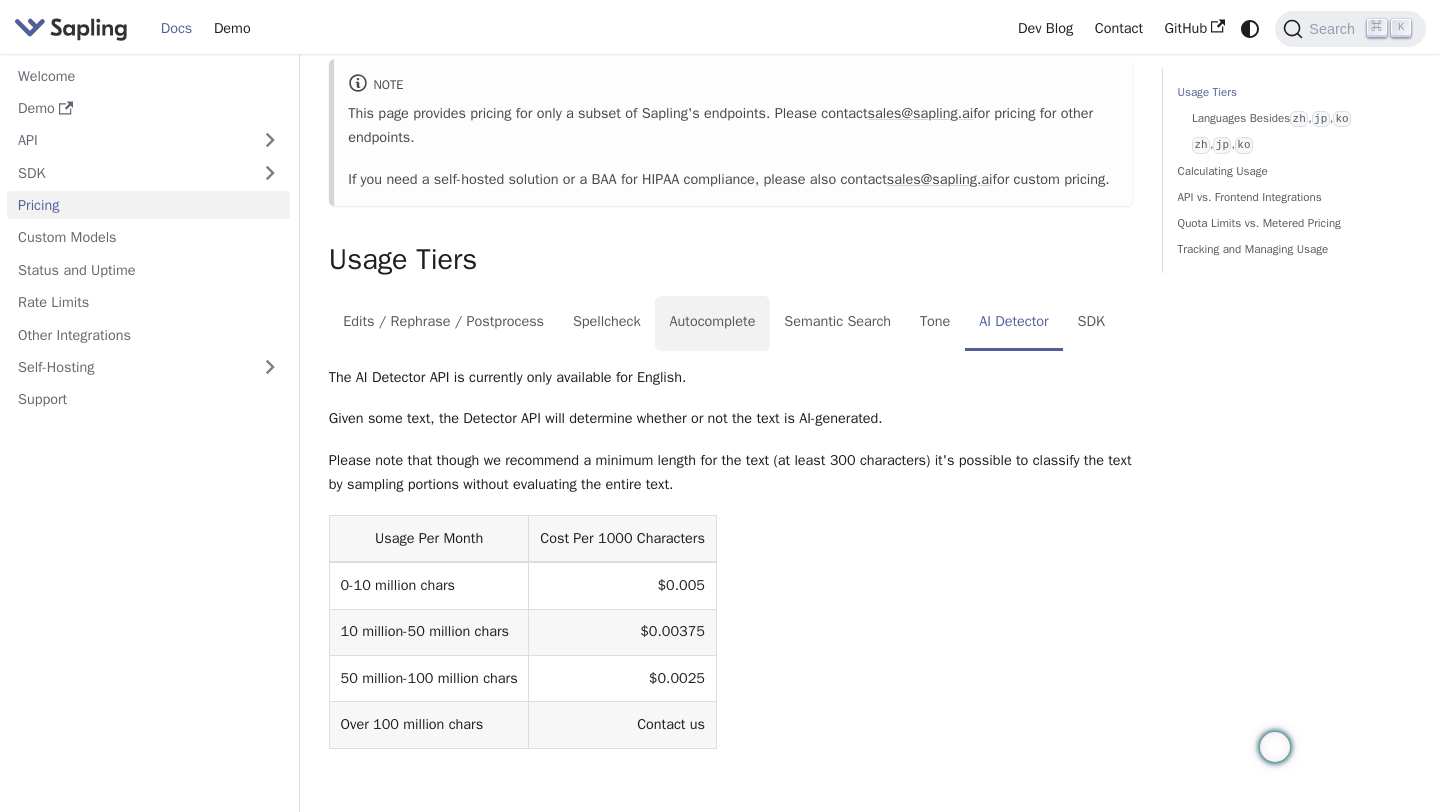 scroll, scrollTop: 241, scrollLeft: 0, axis: vertical 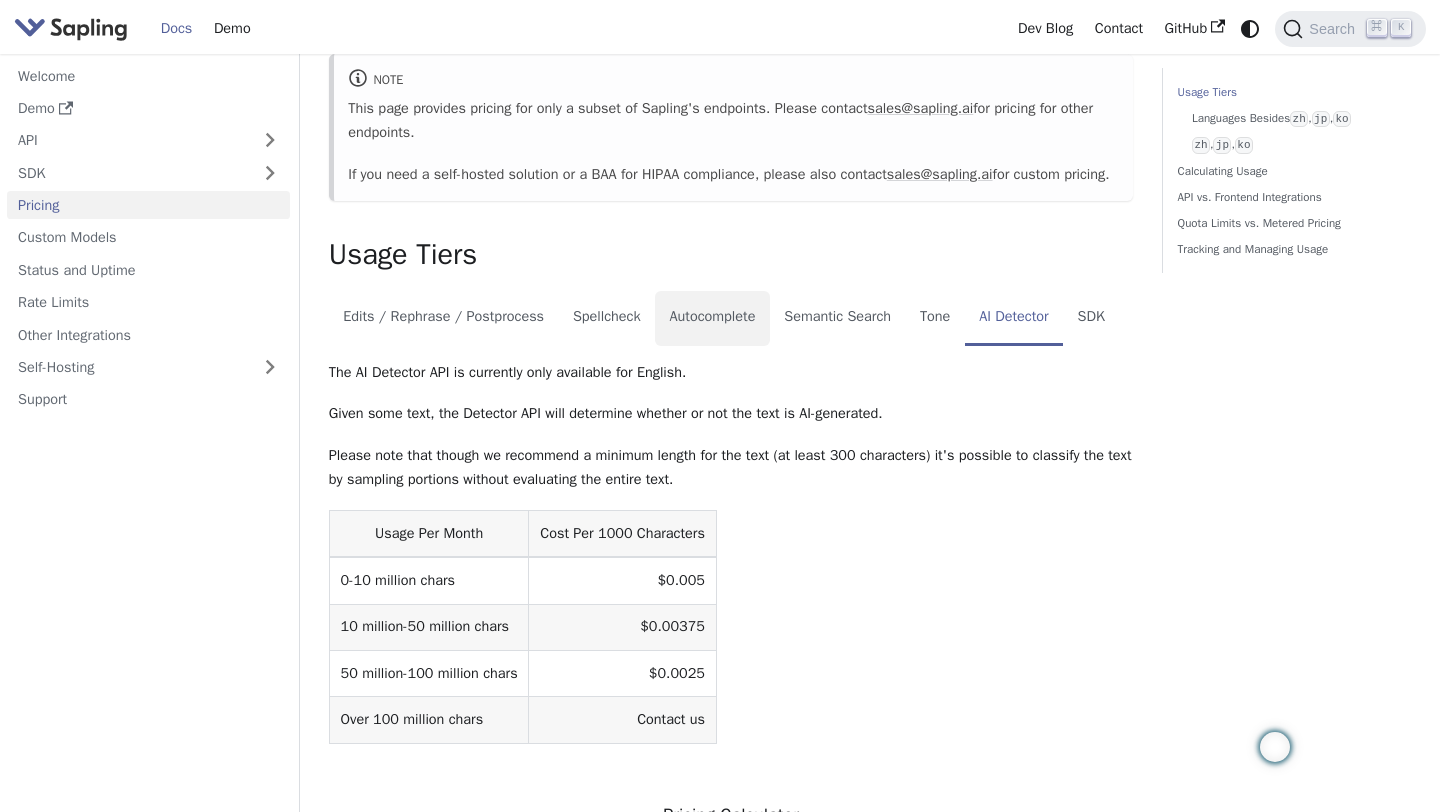 click on "Autocomplete" at bounding box center [712, 319] 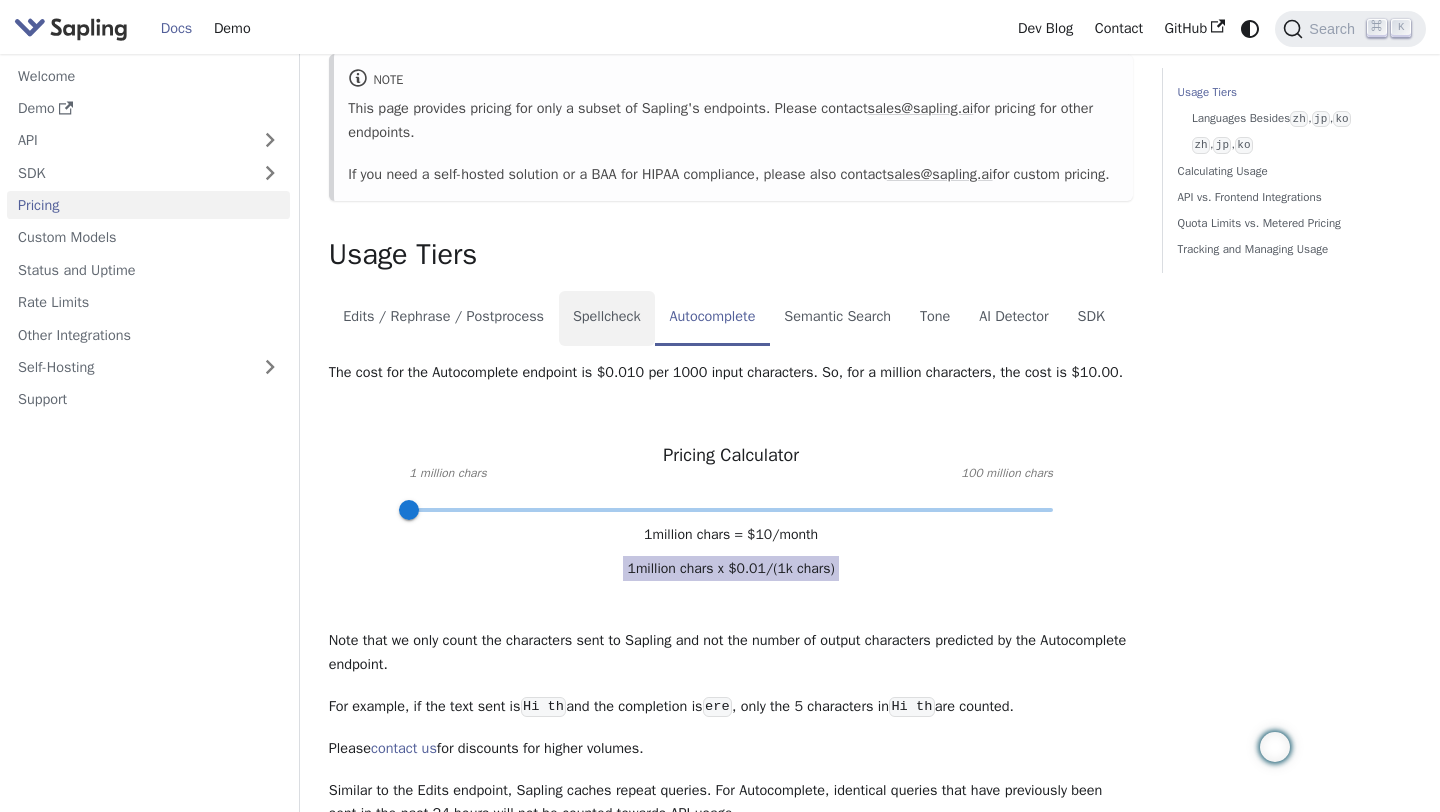 click on "Spellcheck" at bounding box center (607, 319) 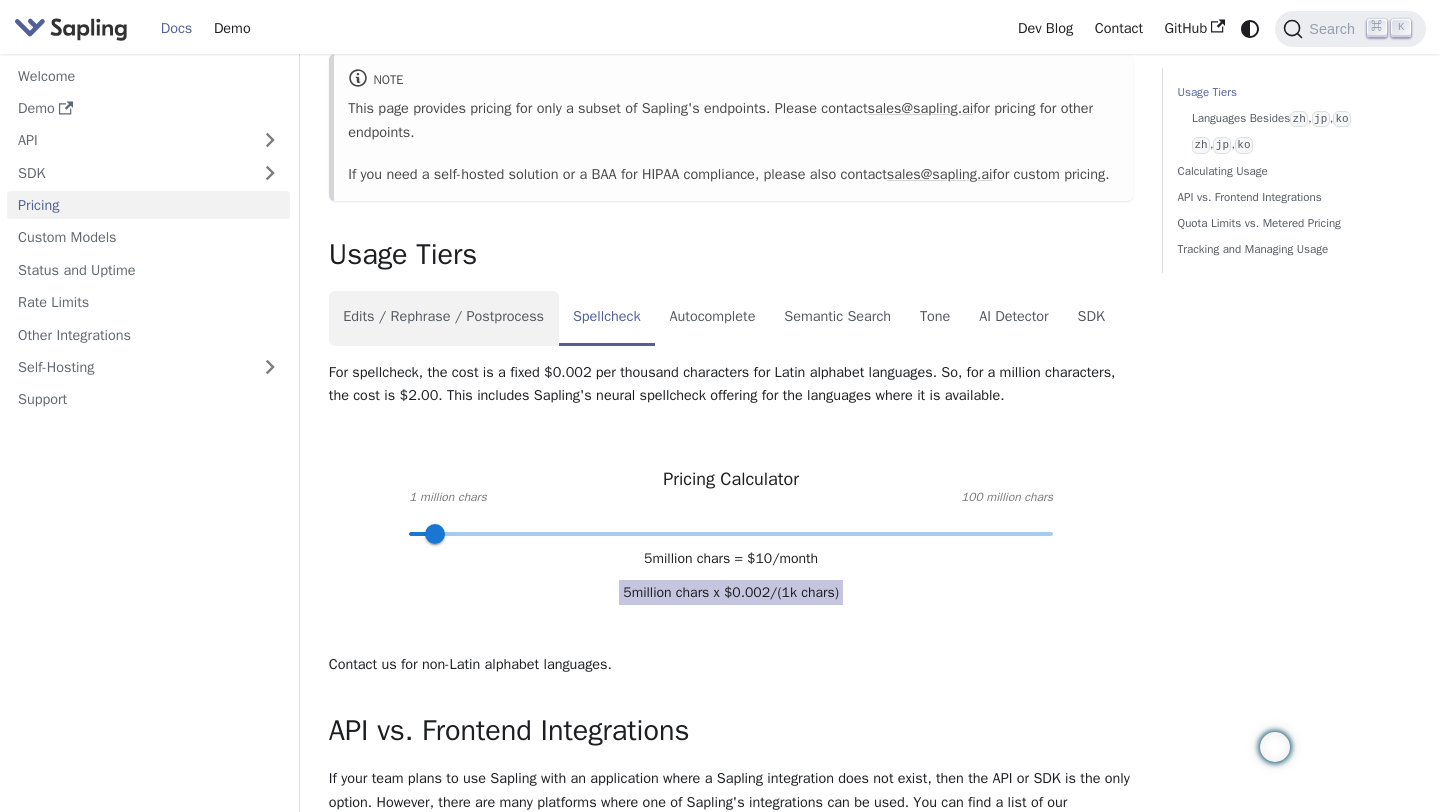 click on "Edits / Rephrase / Postprocess" at bounding box center [444, 319] 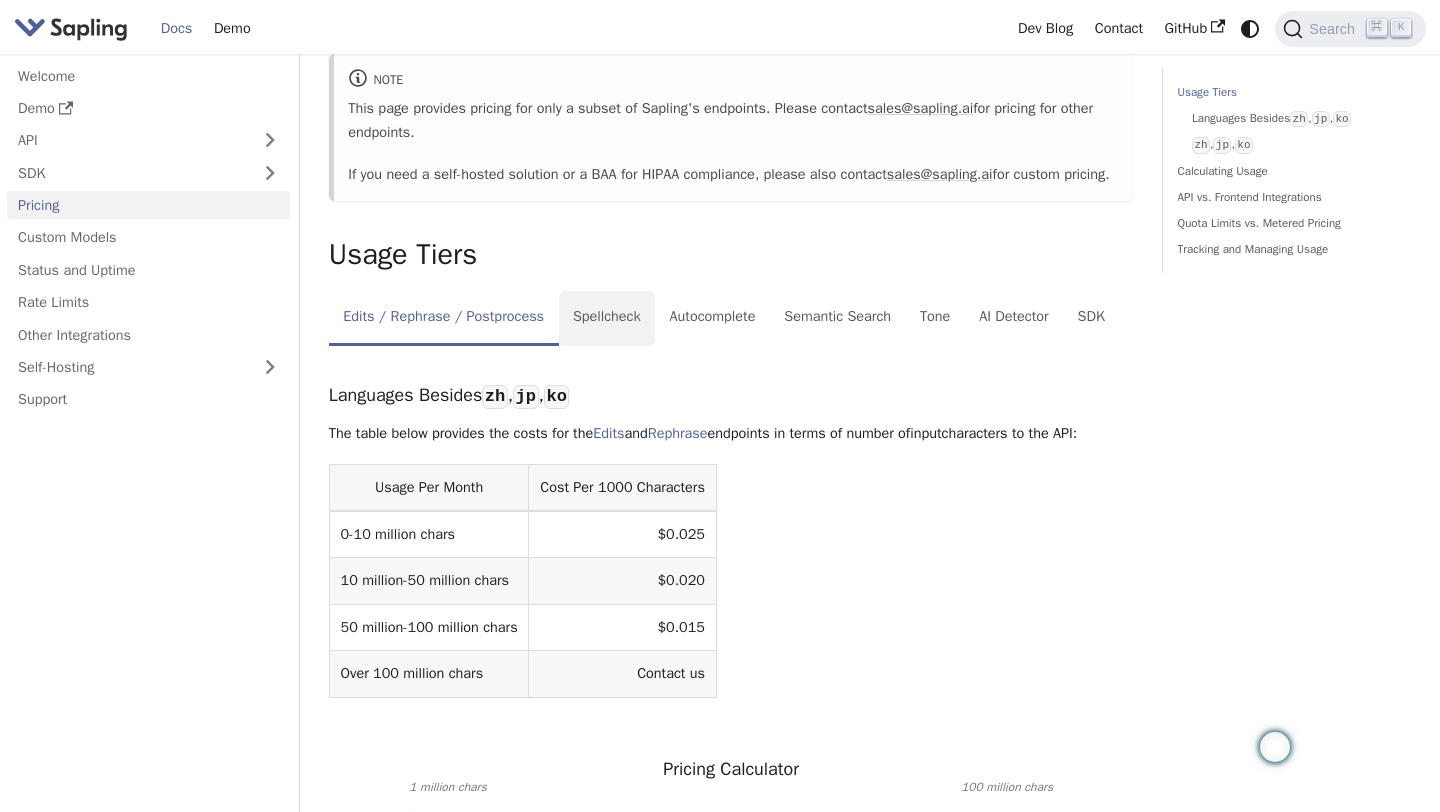 click on "Spellcheck" at bounding box center (607, 319) 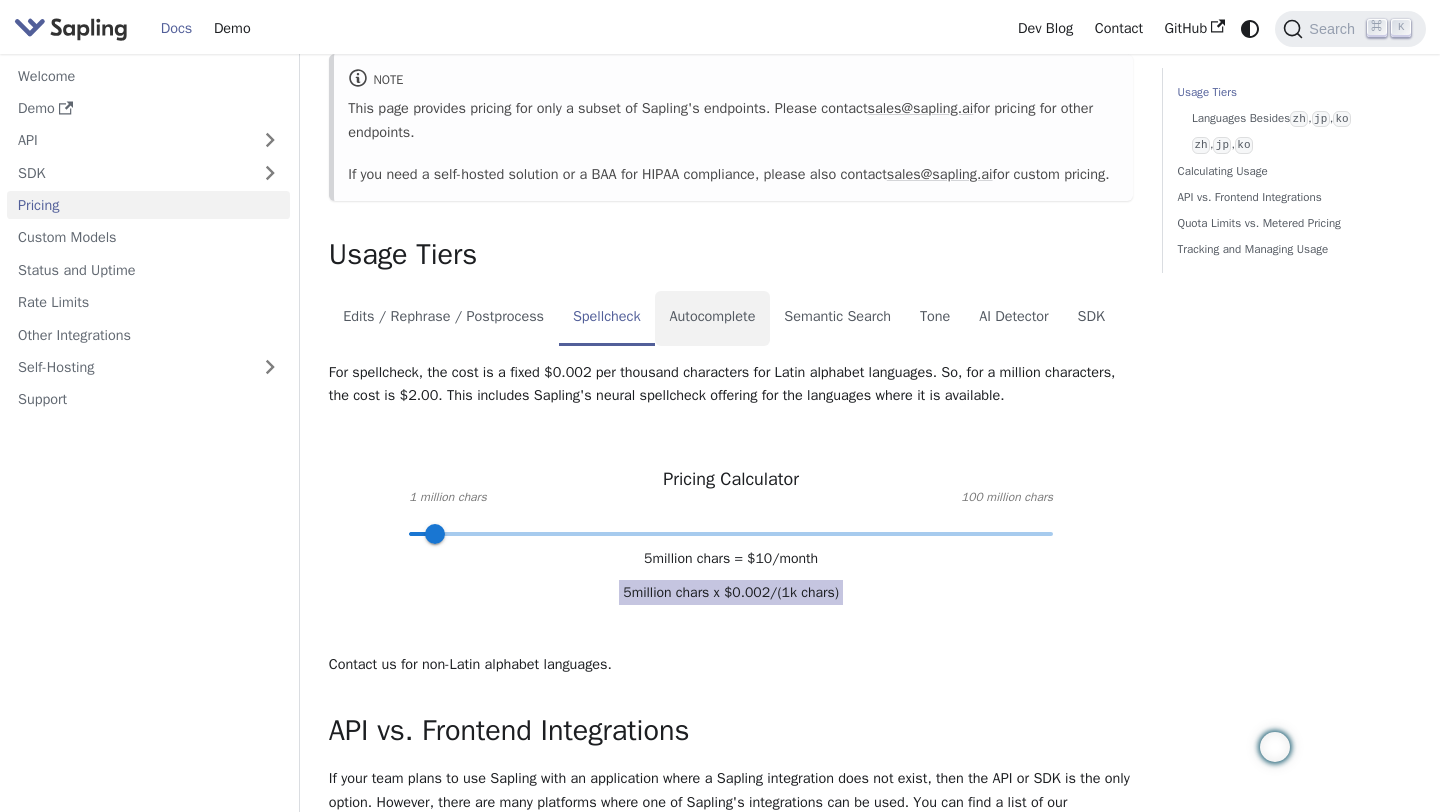 click on "Autocomplete" at bounding box center (712, 319) 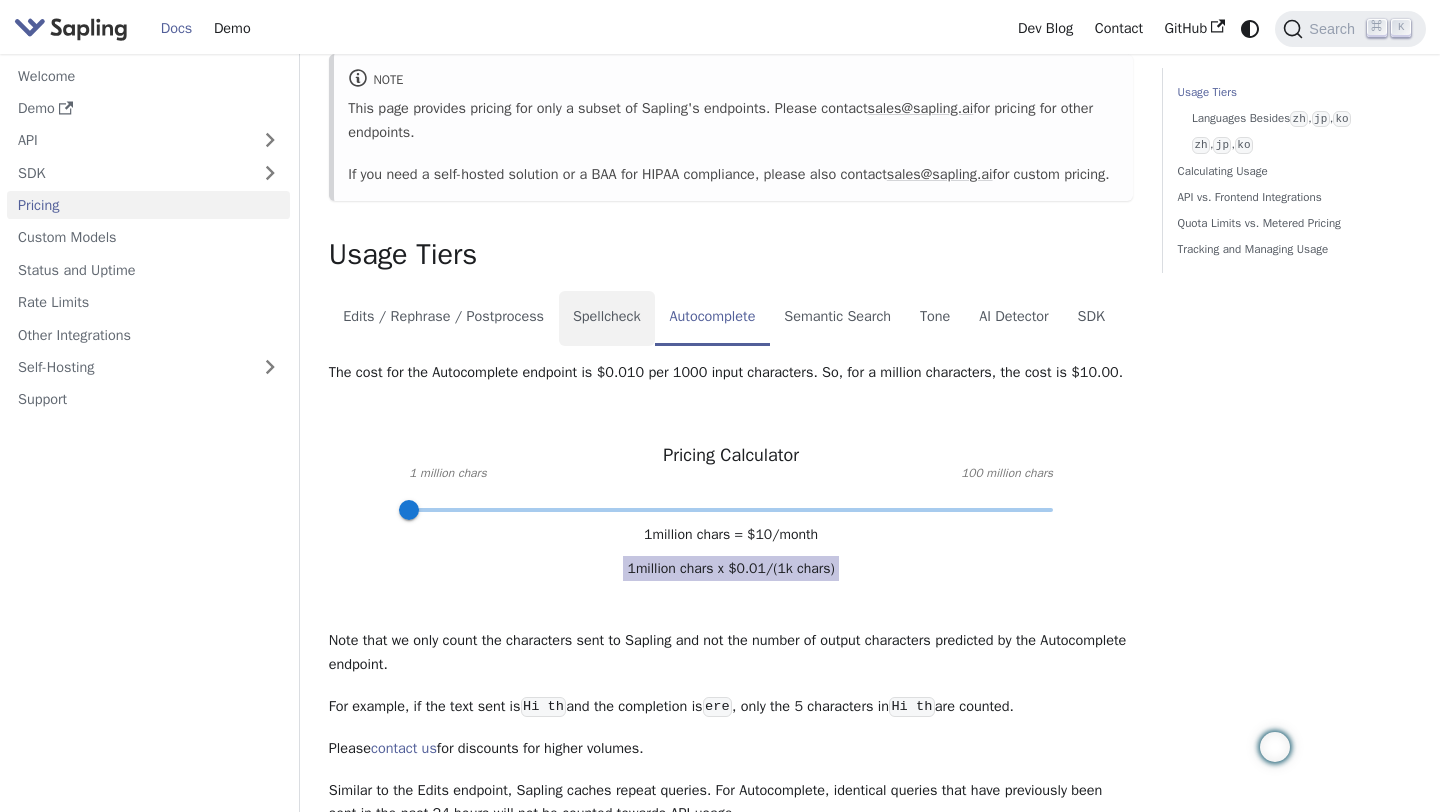 click on "Spellcheck" at bounding box center (607, 319) 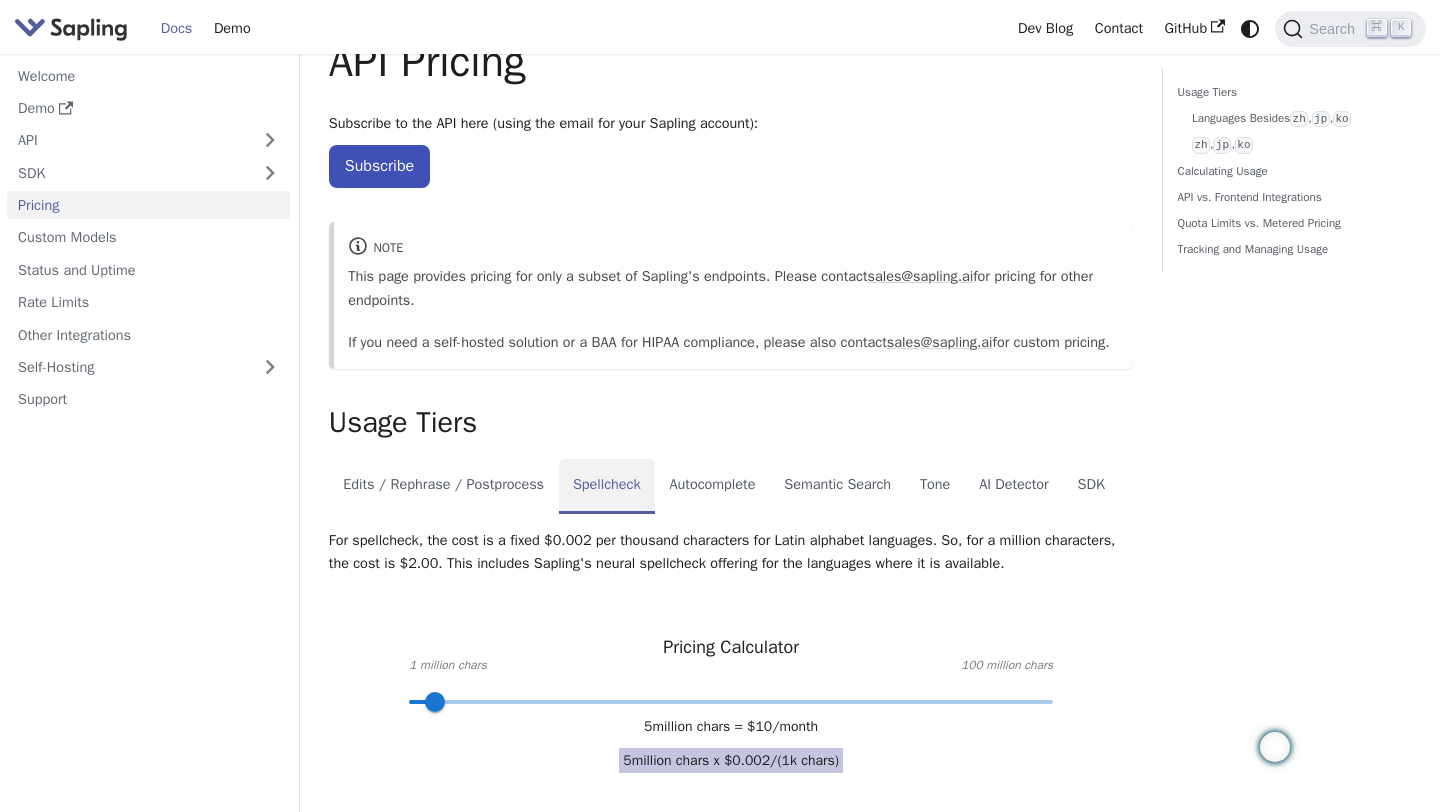 scroll, scrollTop: 0, scrollLeft: 0, axis: both 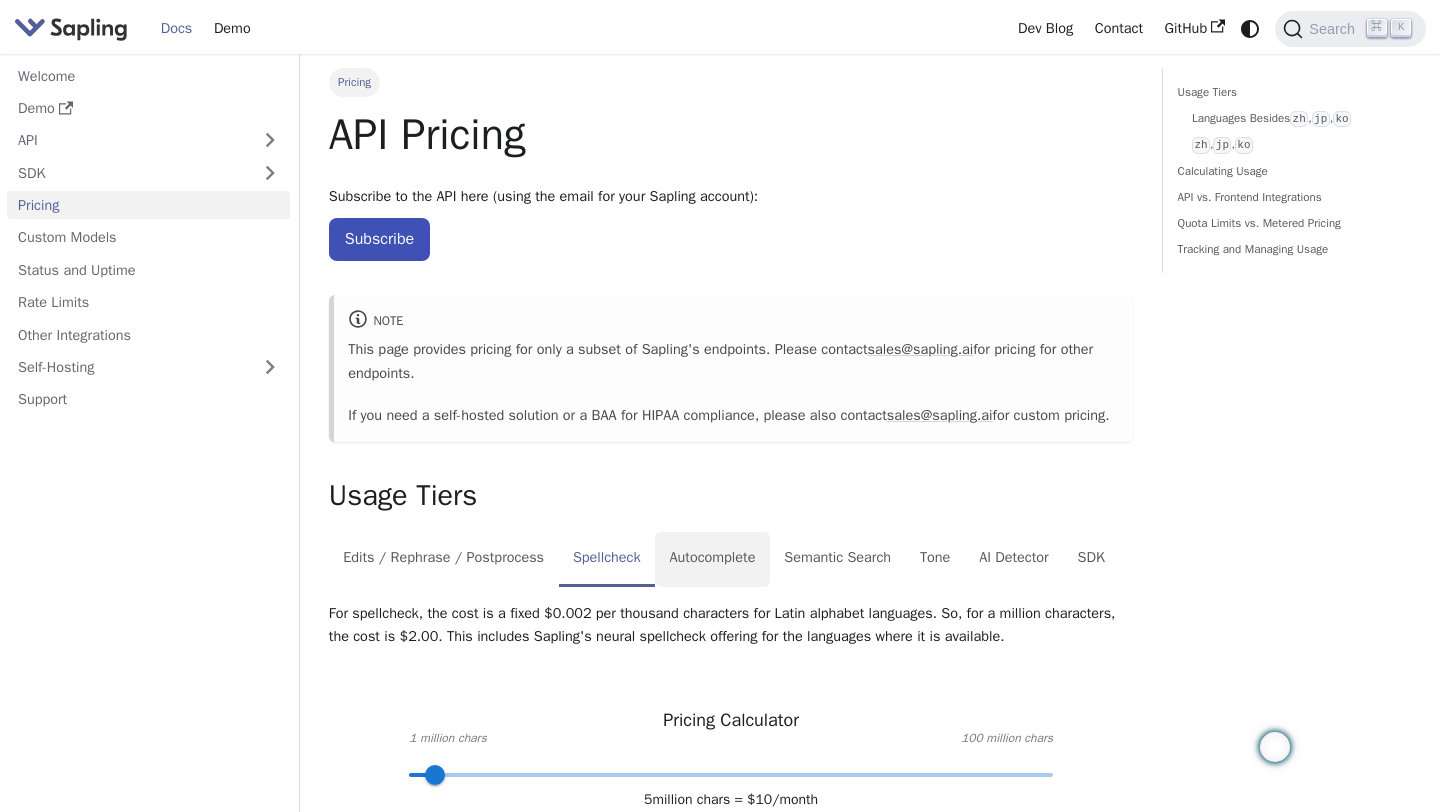 click on "Autocomplete" at bounding box center [712, 560] 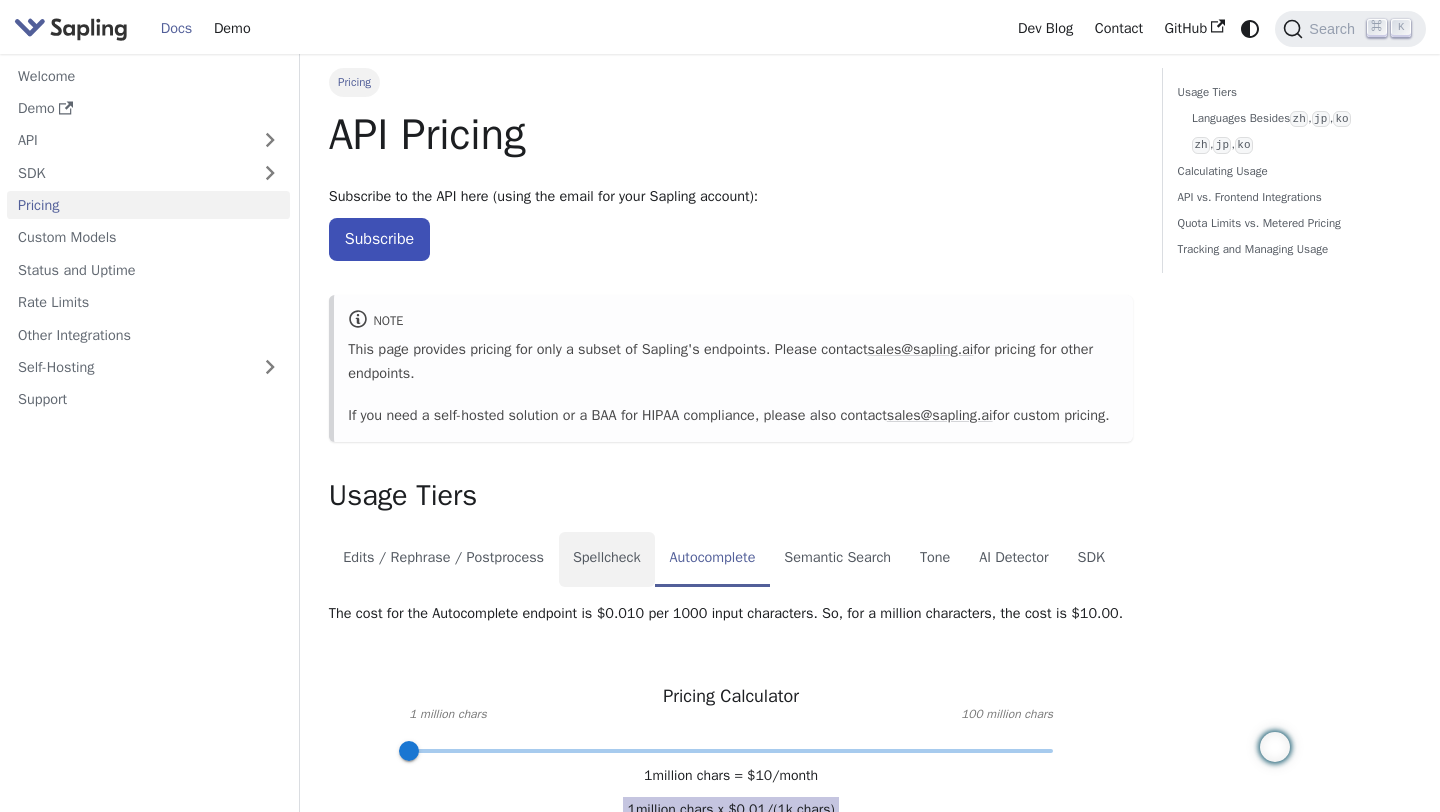 click on "Spellcheck" at bounding box center [607, 560] 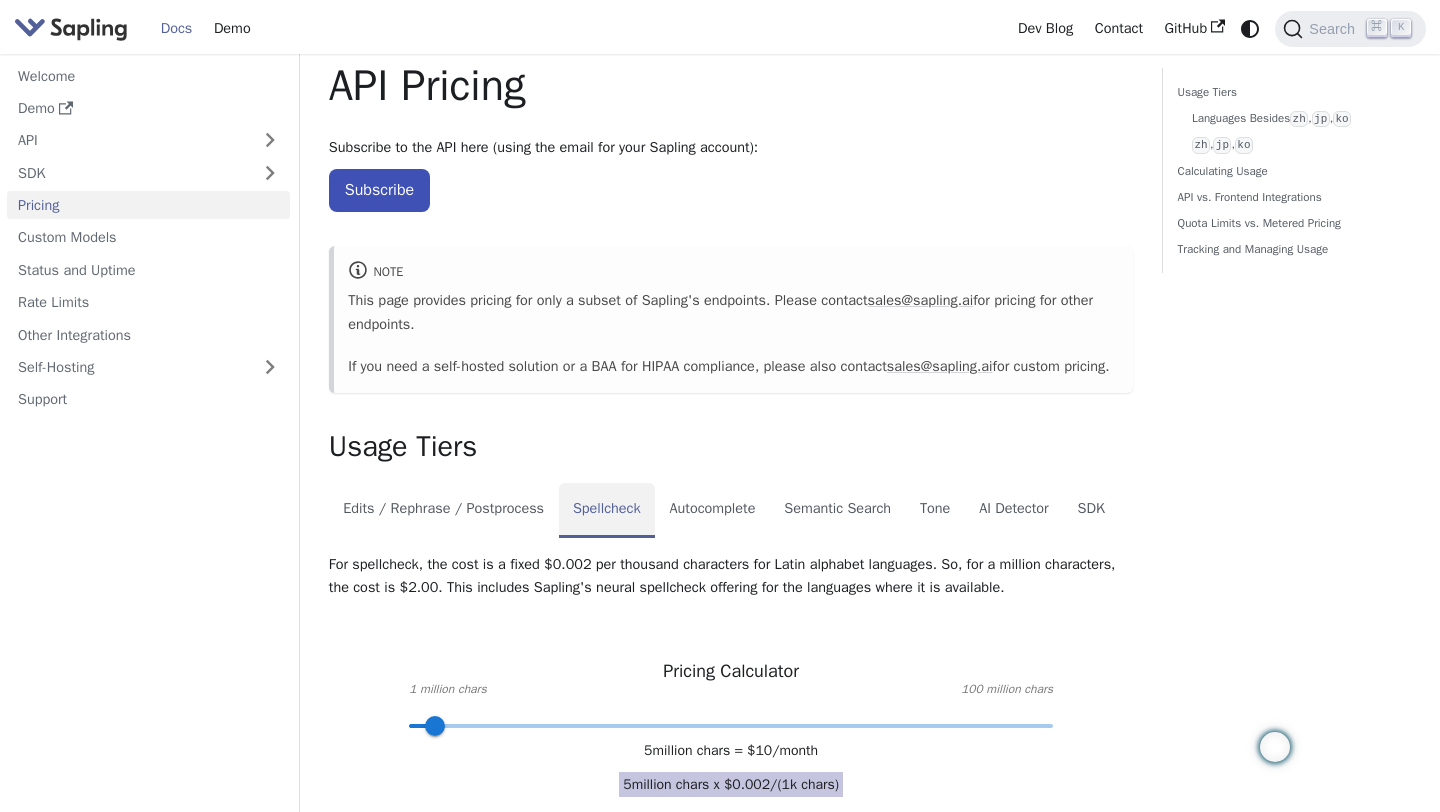 scroll, scrollTop: 52, scrollLeft: 0, axis: vertical 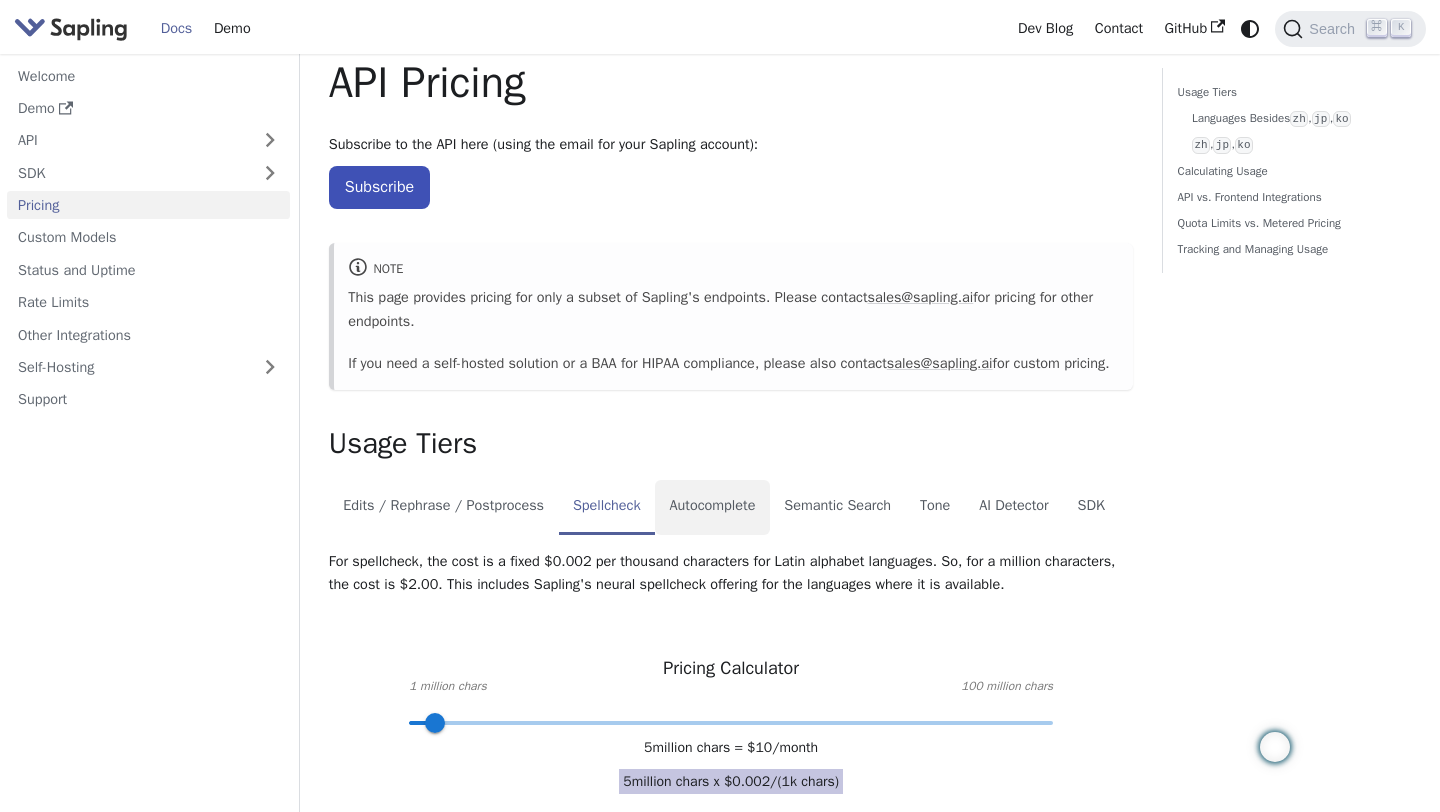 click on "Autocomplete" at bounding box center [712, 508] 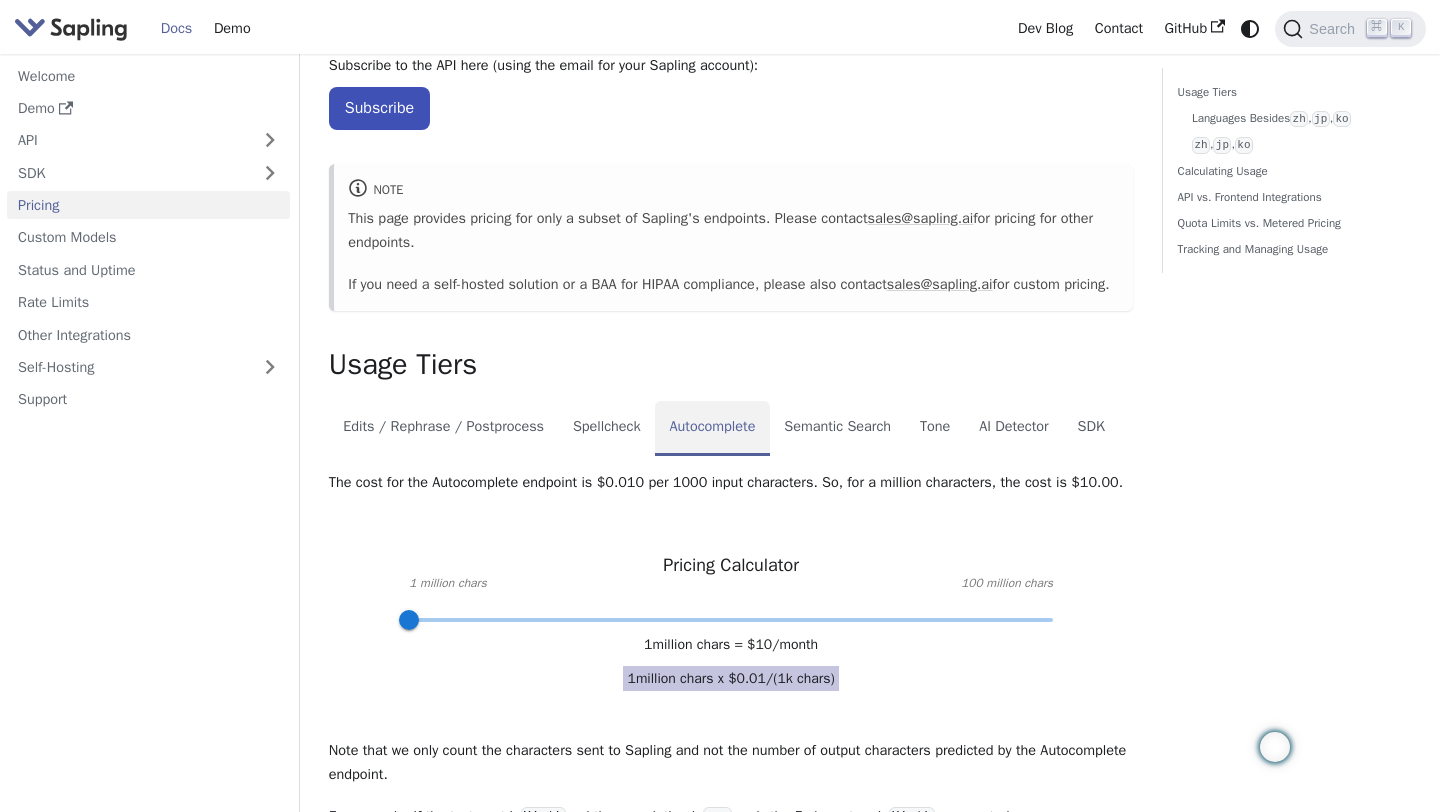 scroll, scrollTop: 162, scrollLeft: 0, axis: vertical 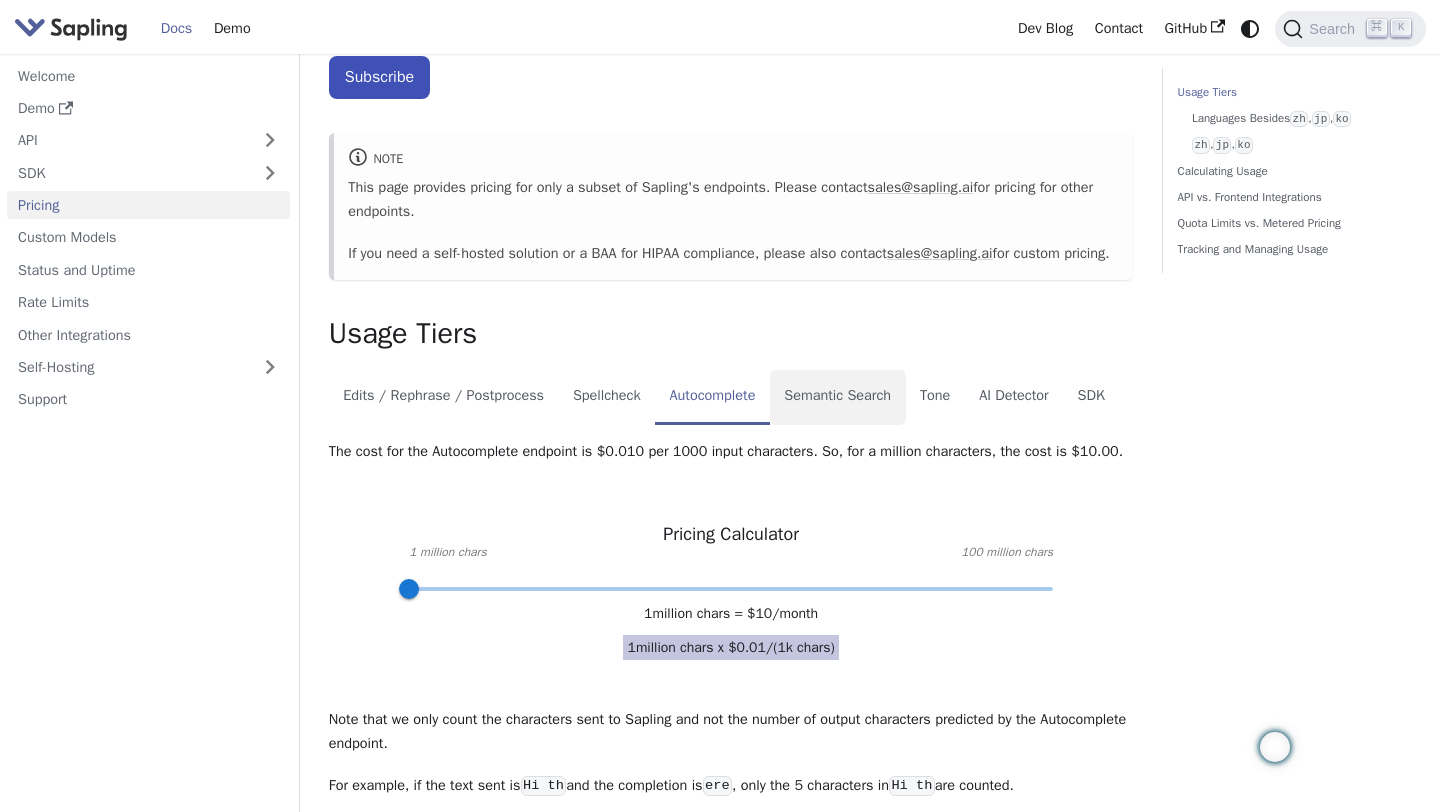 click on "Semantic Search" at bounding box center (838, 398) 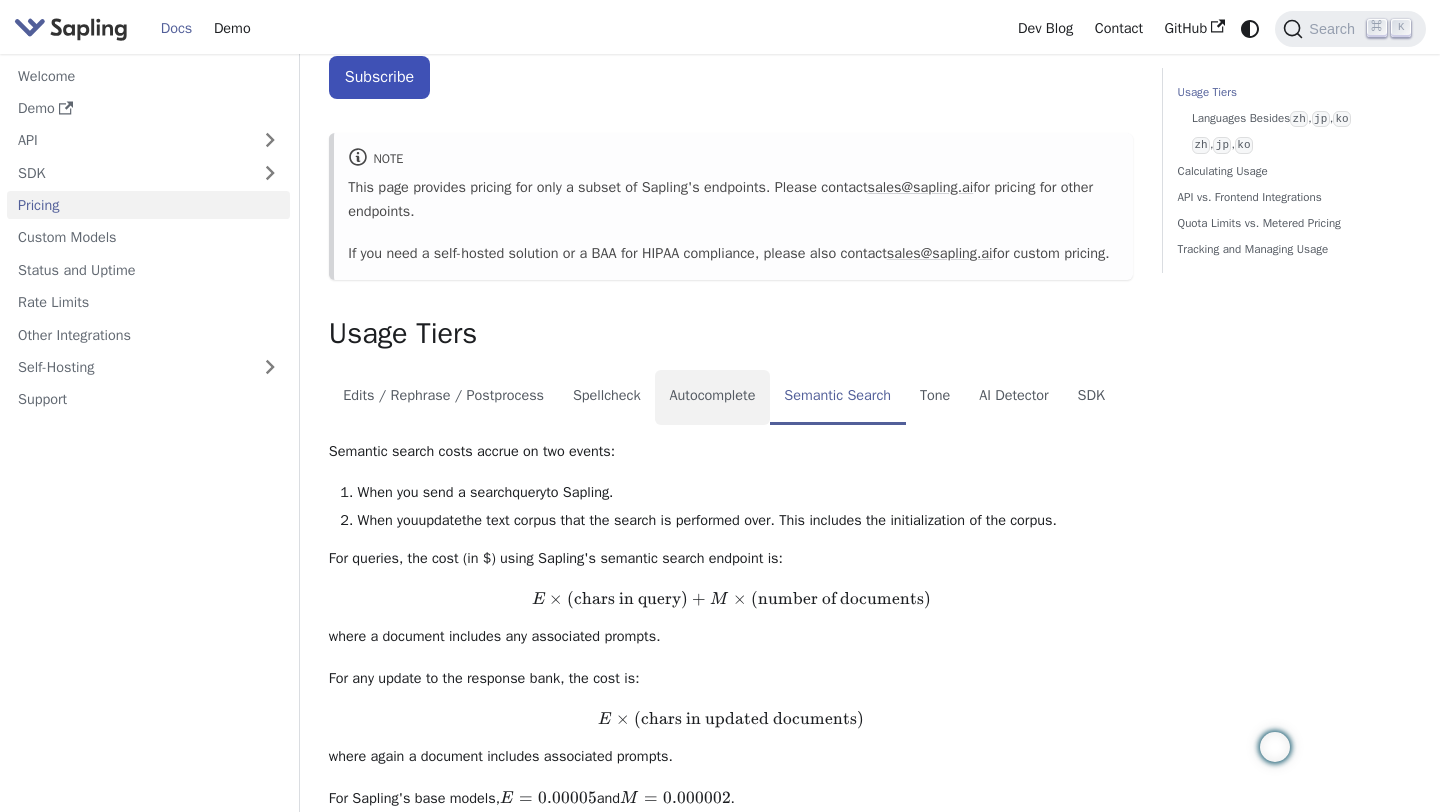 click on "Autocomplete" at bounding box center [712, 398] 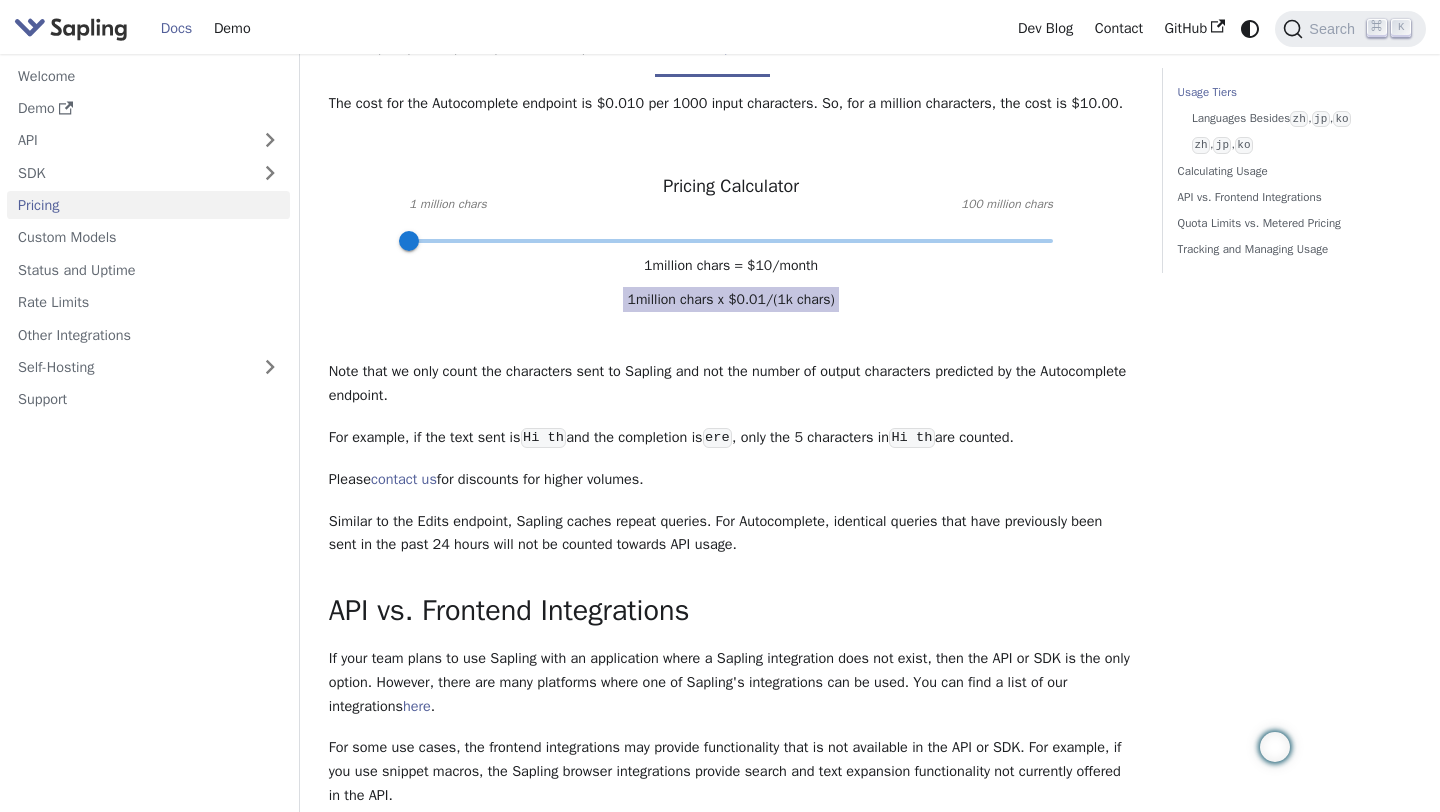 scroll, scrollTop: 694, scrollLeft: 0, axis: vertical 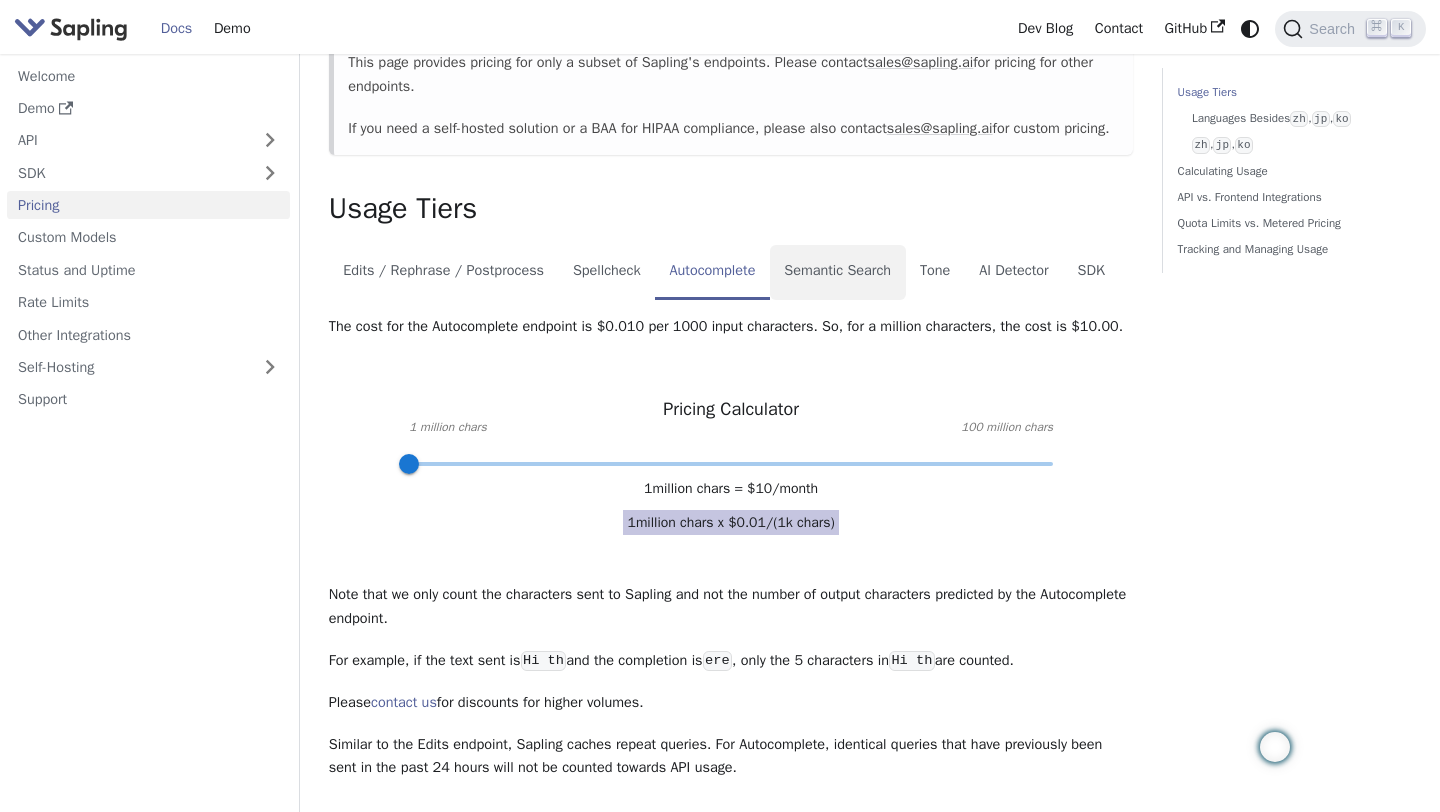 click on "Semantic Search" at bounding box center (838, 273) 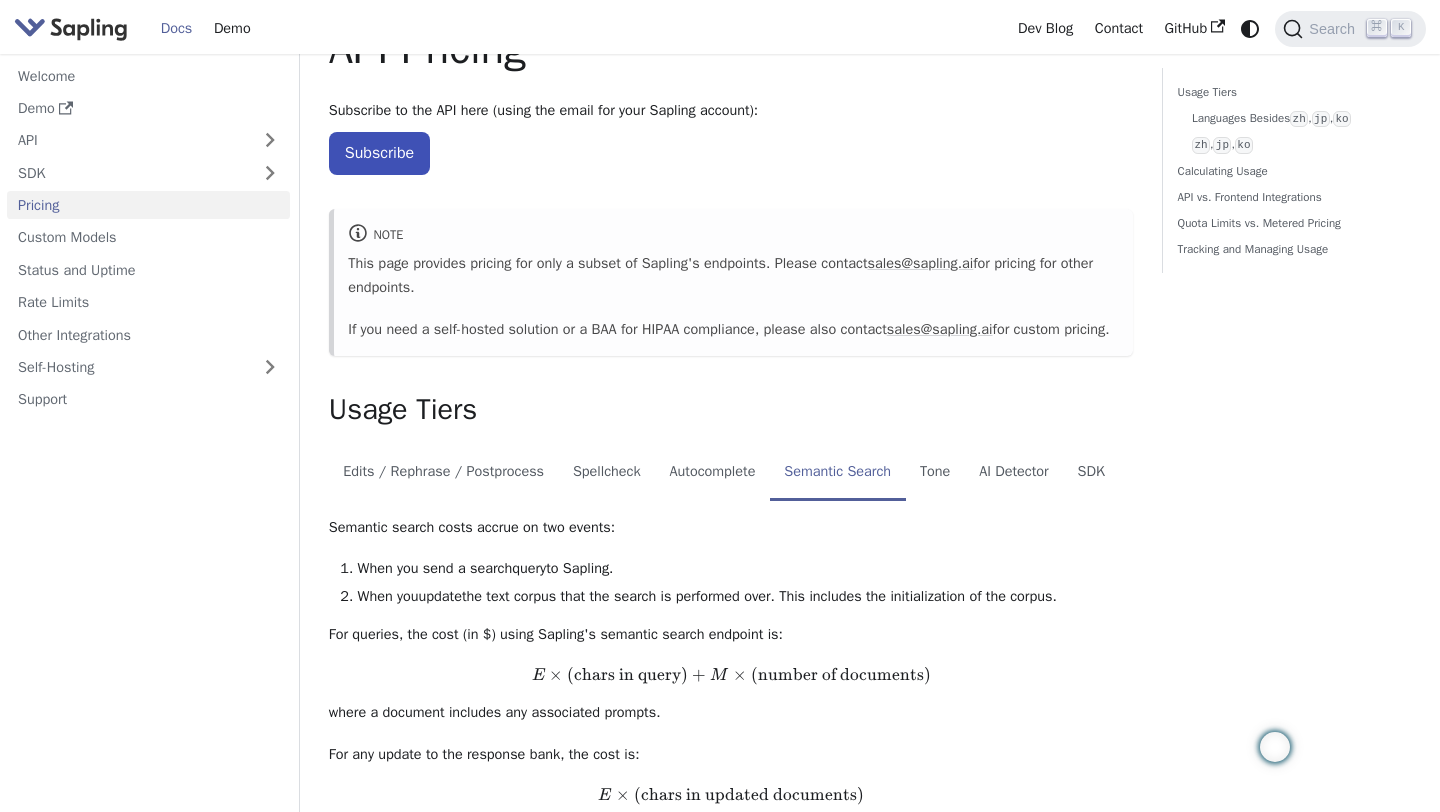 scroll, scrollTop: 0, scrollLeft: 0, axis: both 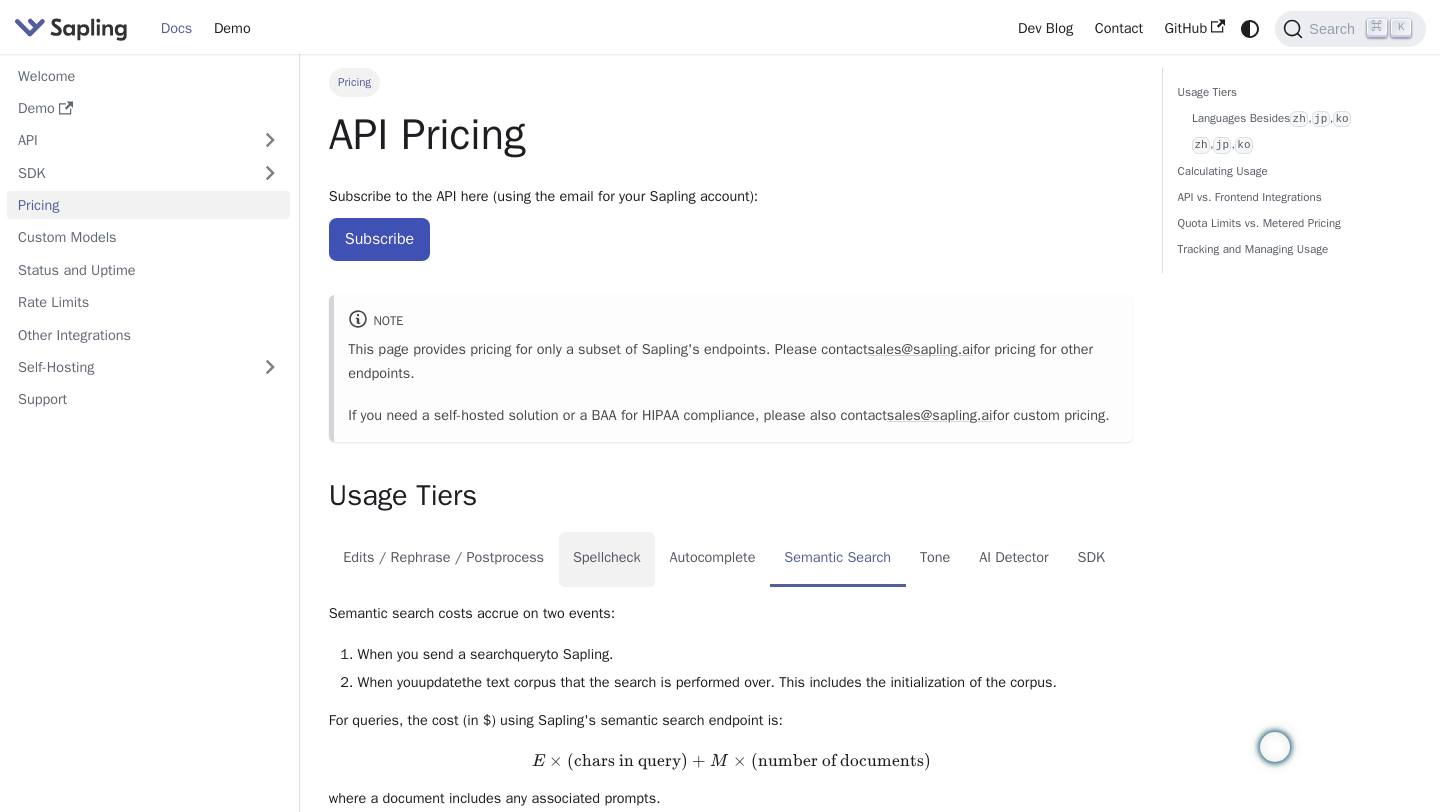click on "Spellcheck" at bounding box center [607, 560] 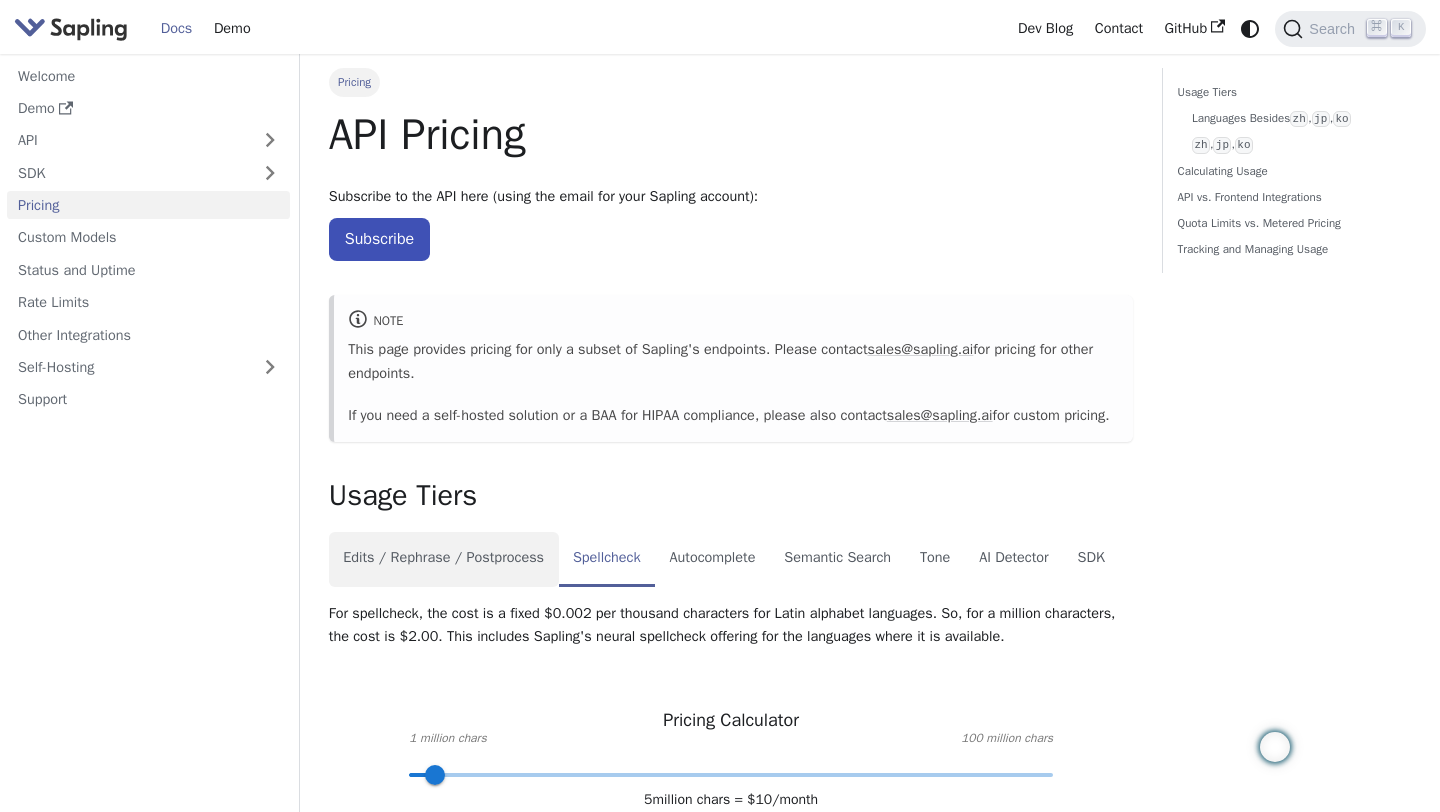 click on "Edits / Rephrase / Postprocess" at bounding box center [444, 560] 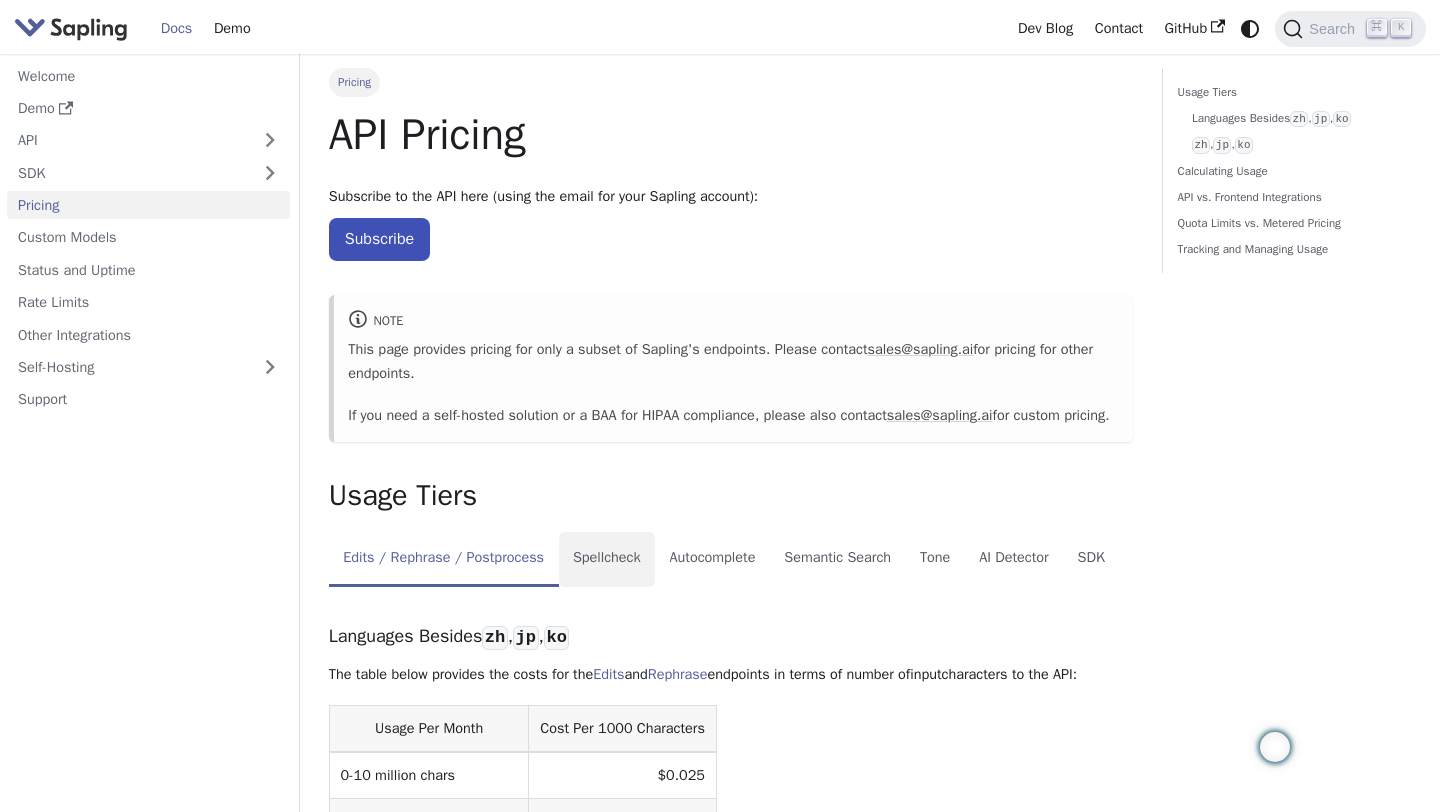 click on "Spellcheck" at bounding box center (607, 560) 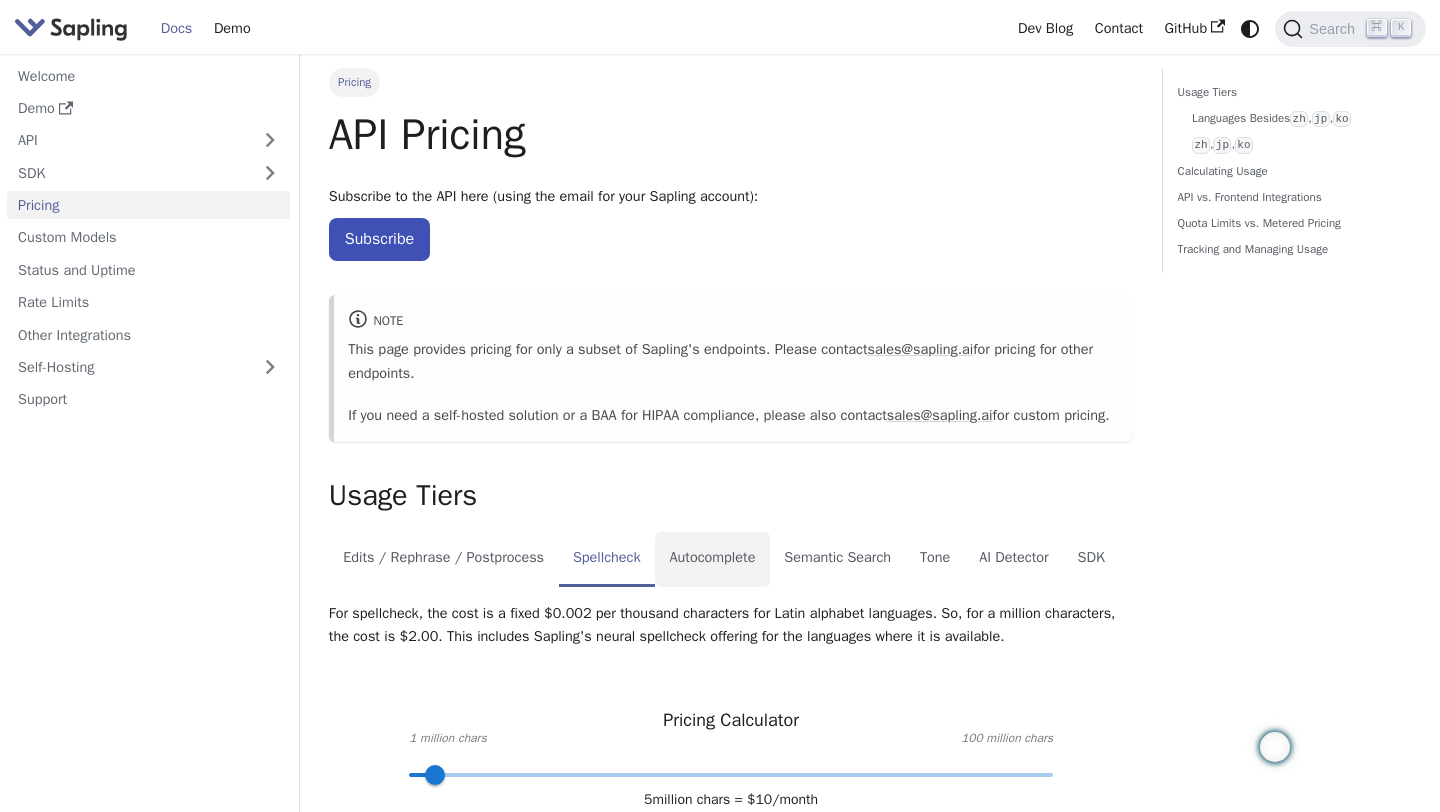 click on "Autocomplete" at bounding box center [712, 560] 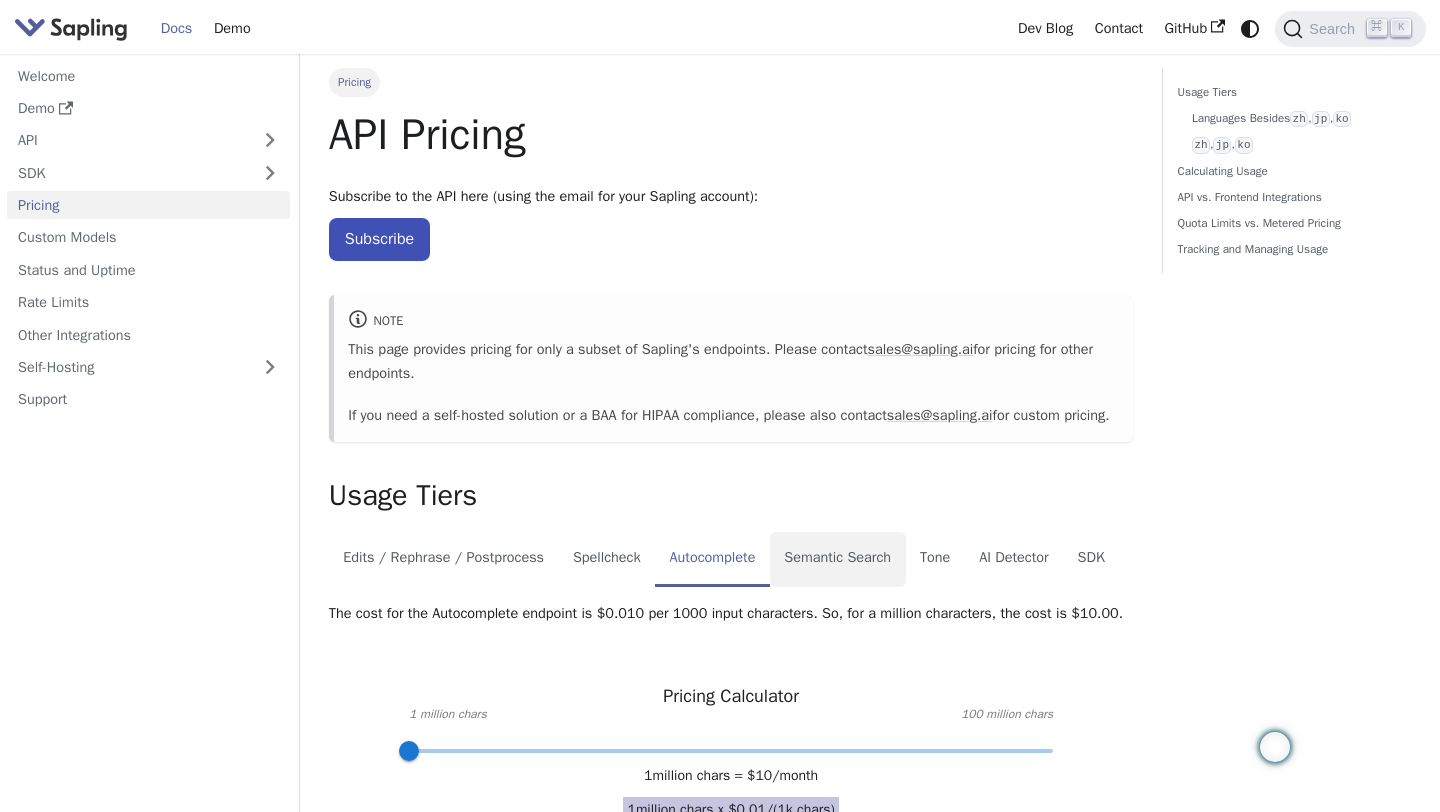 click on "Semantic Search" at bounding box center [838, 560] 